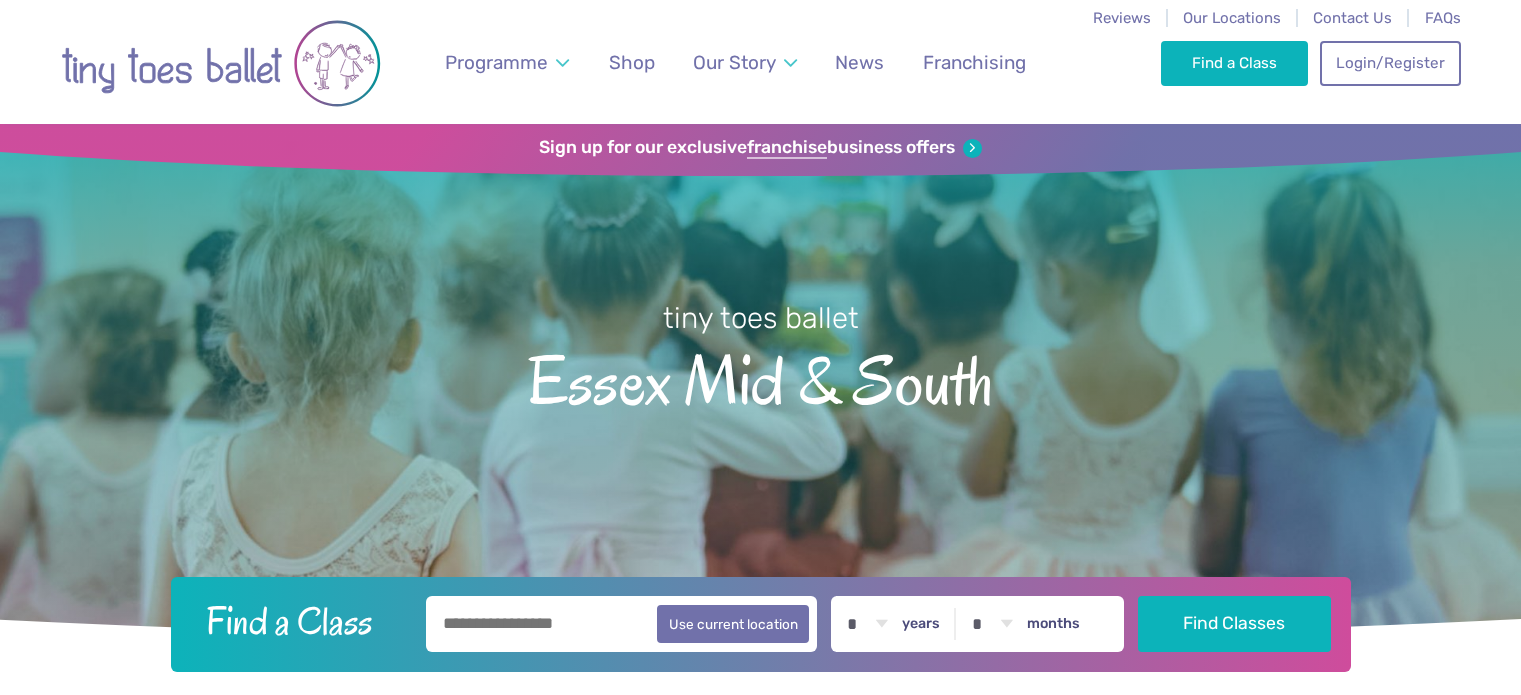 scroll, scrollTop: 0, scrollLeft: 0, axis: both 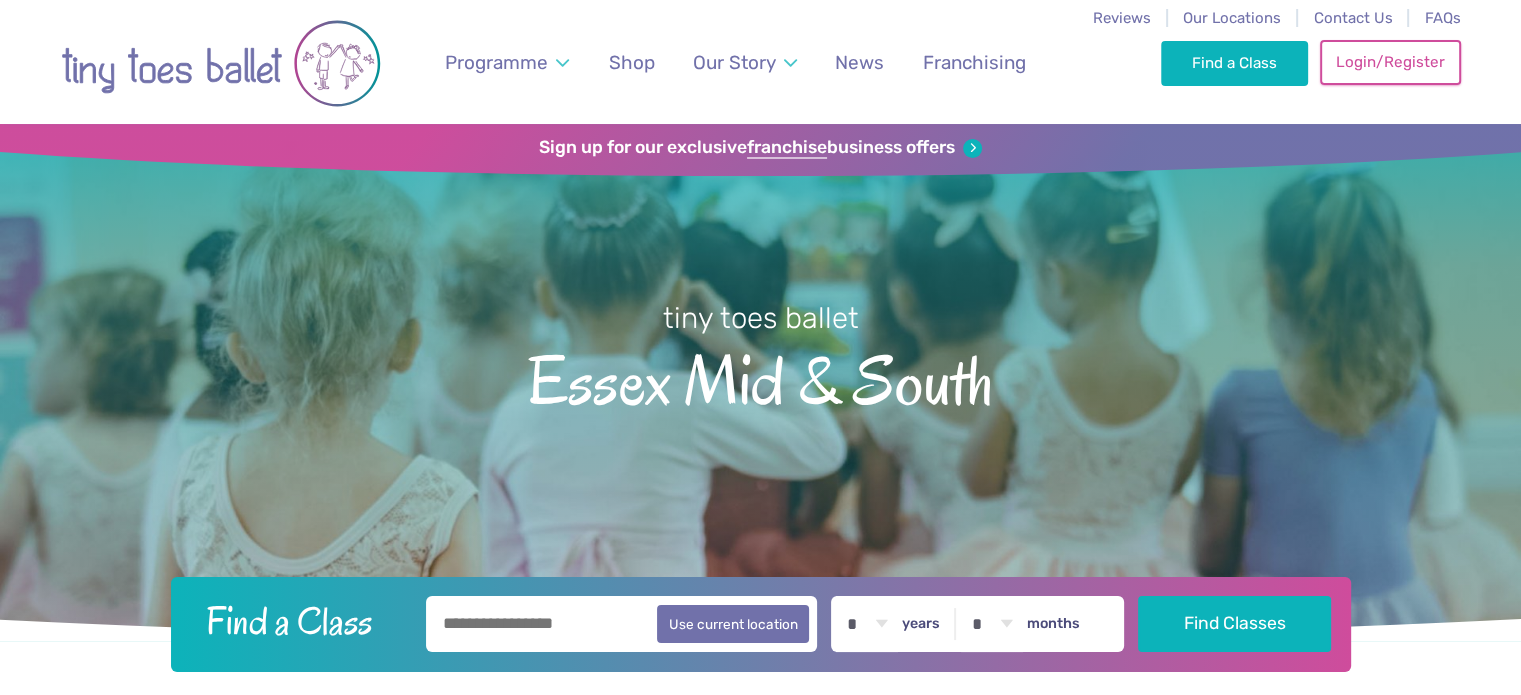 click on "Login/Register" at bounding box center [1390, 62] 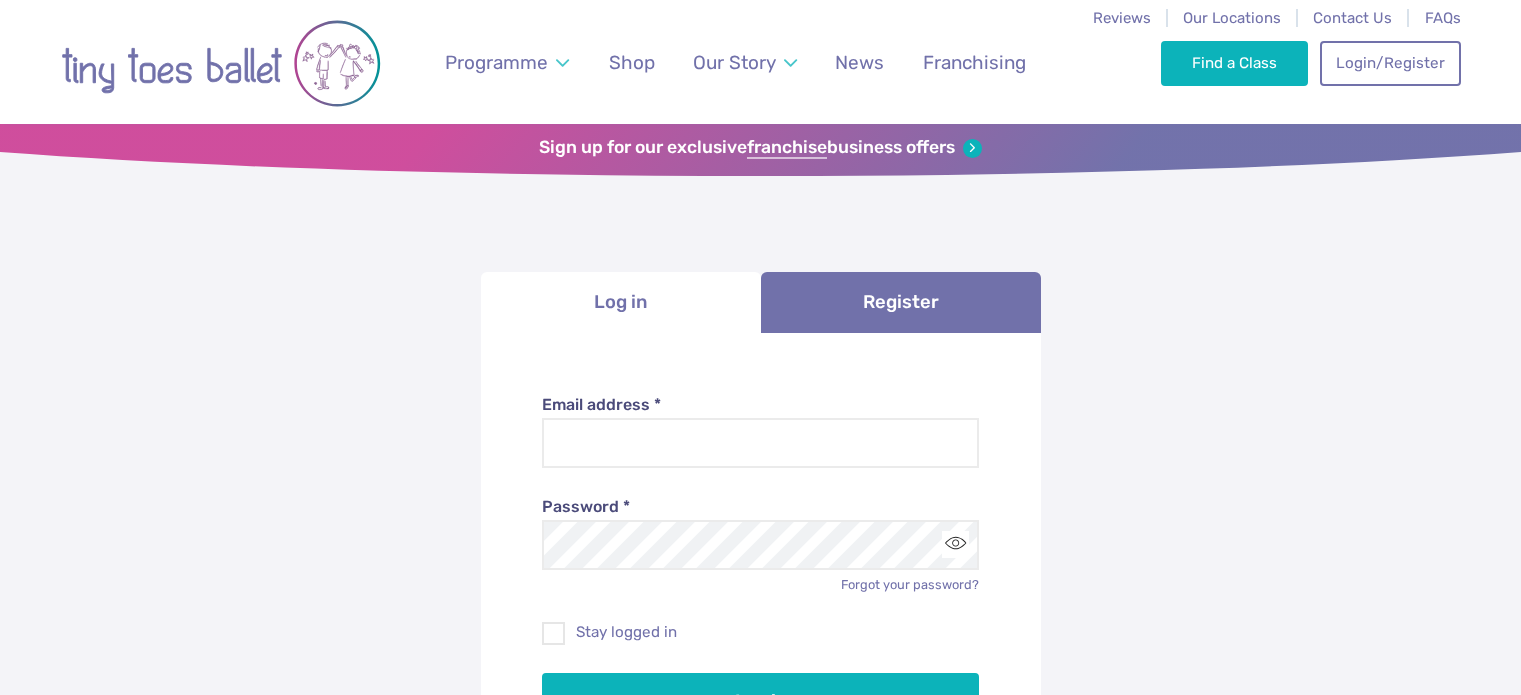 scroll, scrollTop: 0, scrollLeft: 0, axis: both 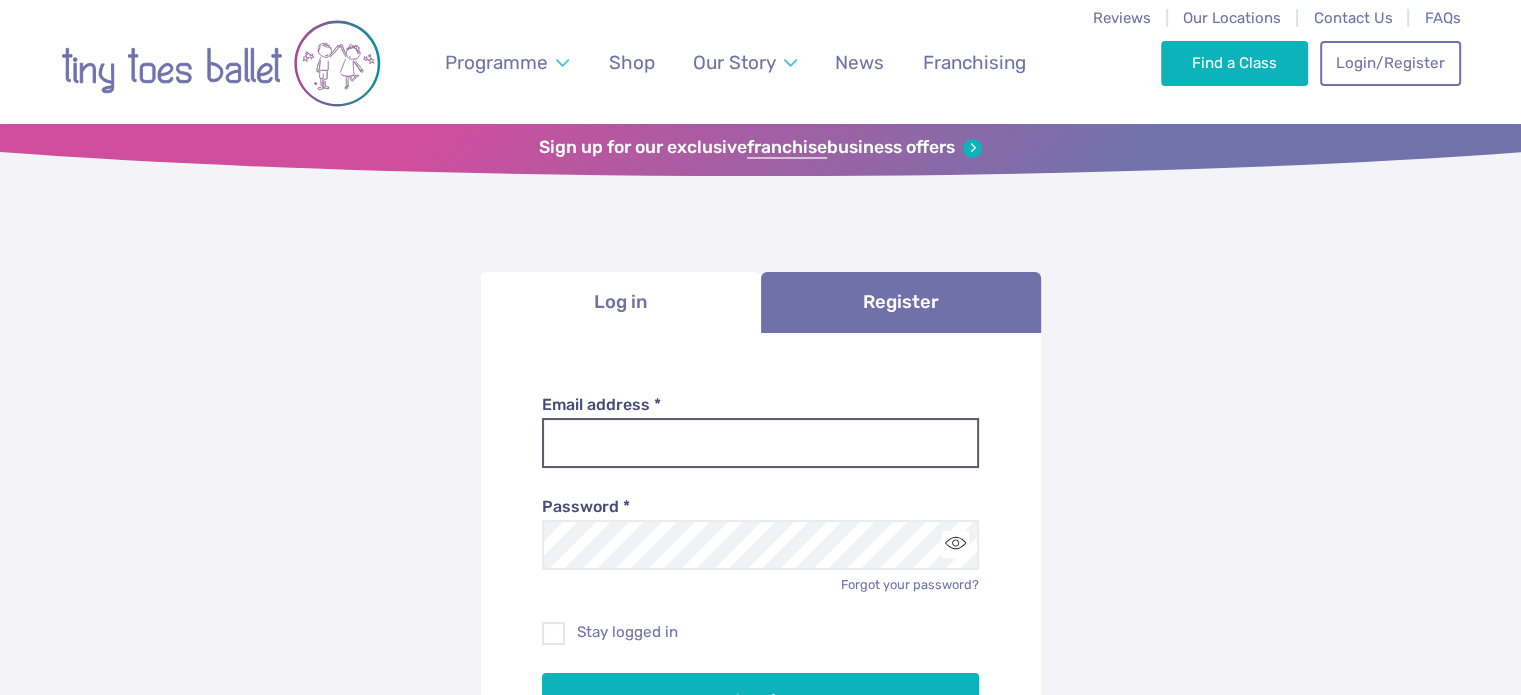 type on "**********" 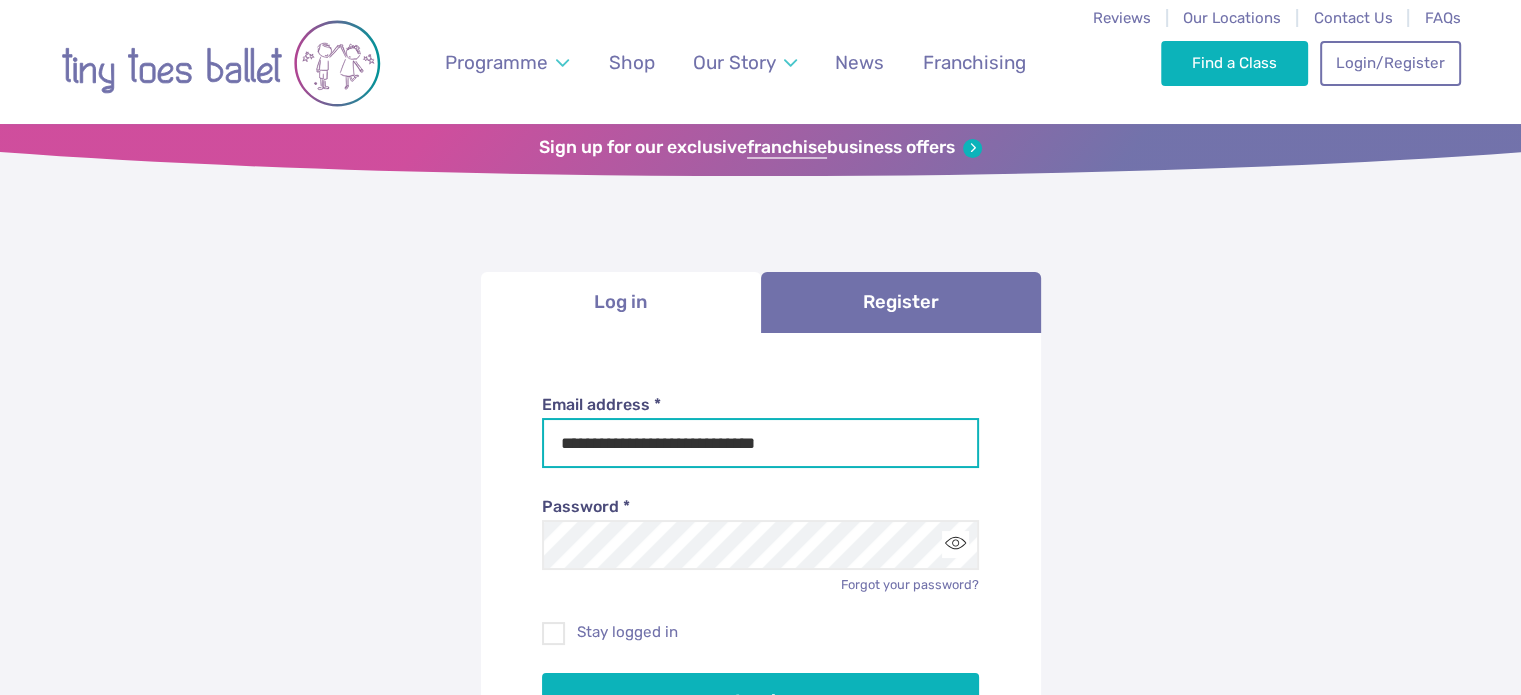 drag, startPoint x: 780, startPoint y: 447, endPoint x: 460, endPoint y: 443, distance: 320.025 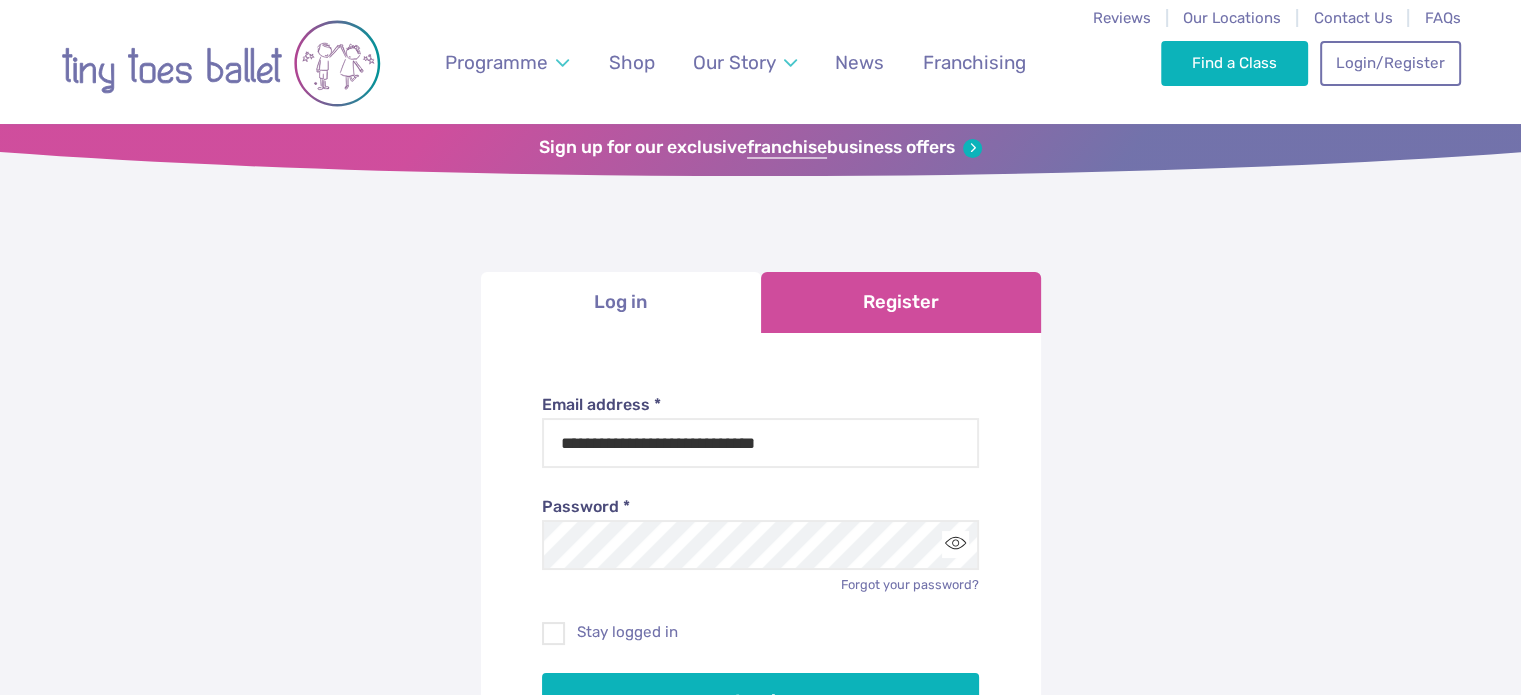 click on "Register" at bounding box center [901, 302] 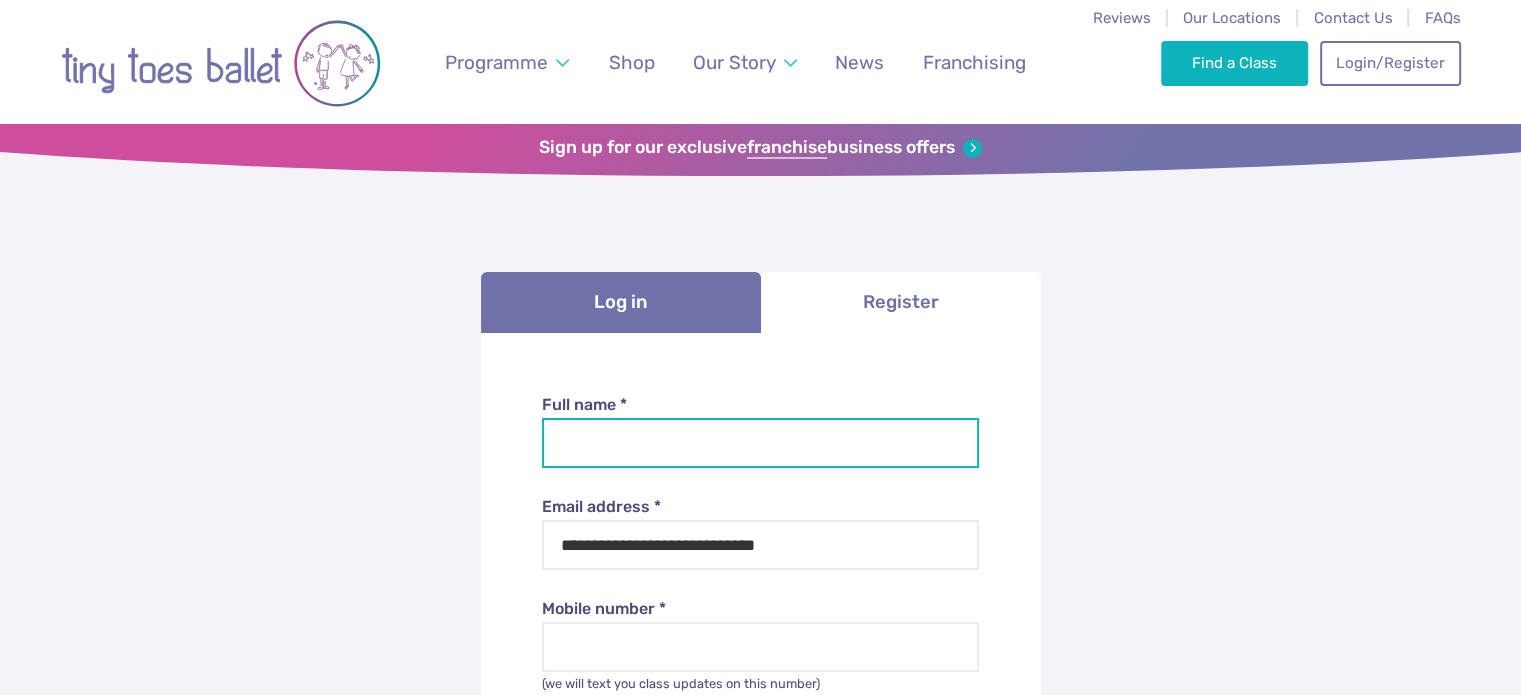 click on "Full name *" at bounding box center (760, 443) 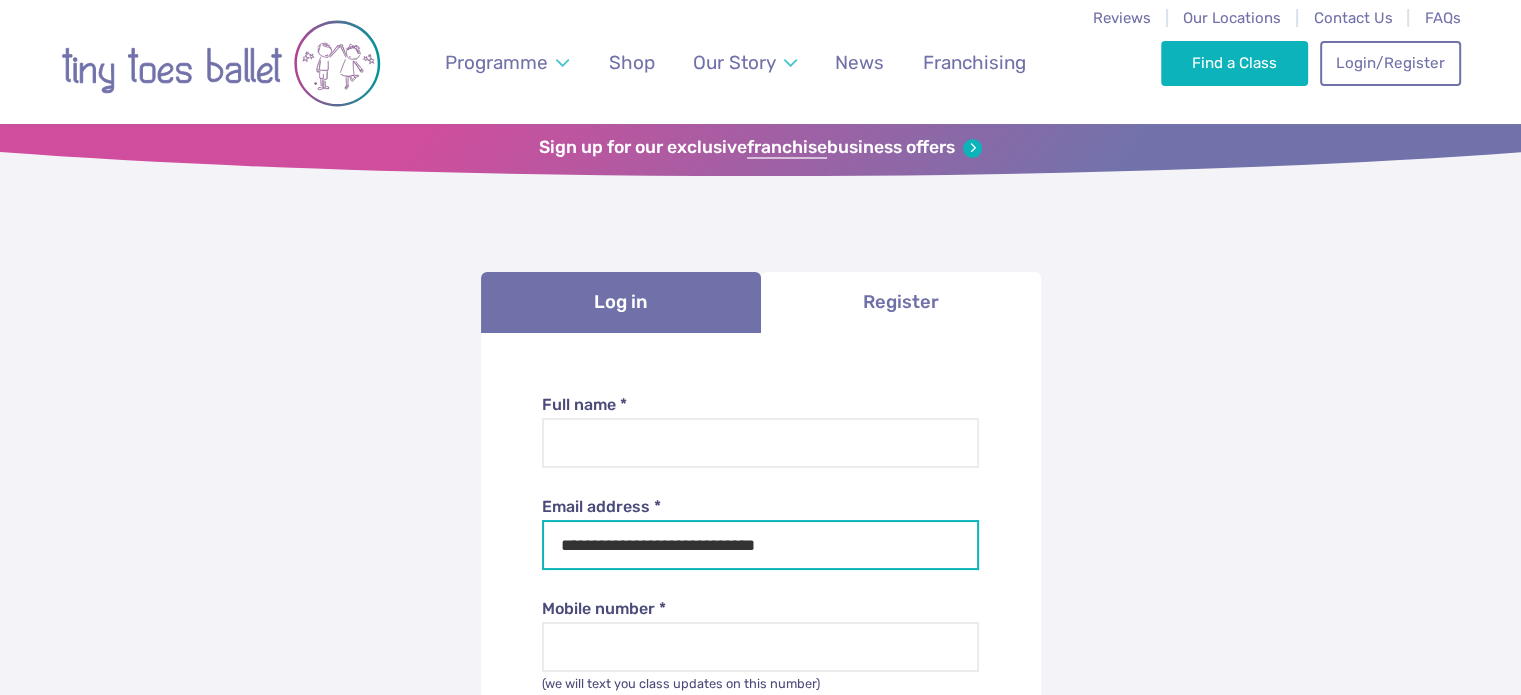 drag, startPoint x: 882, startPoint y: 555, endPoint x: 480, endPoint y: 515, distance: 403.98514 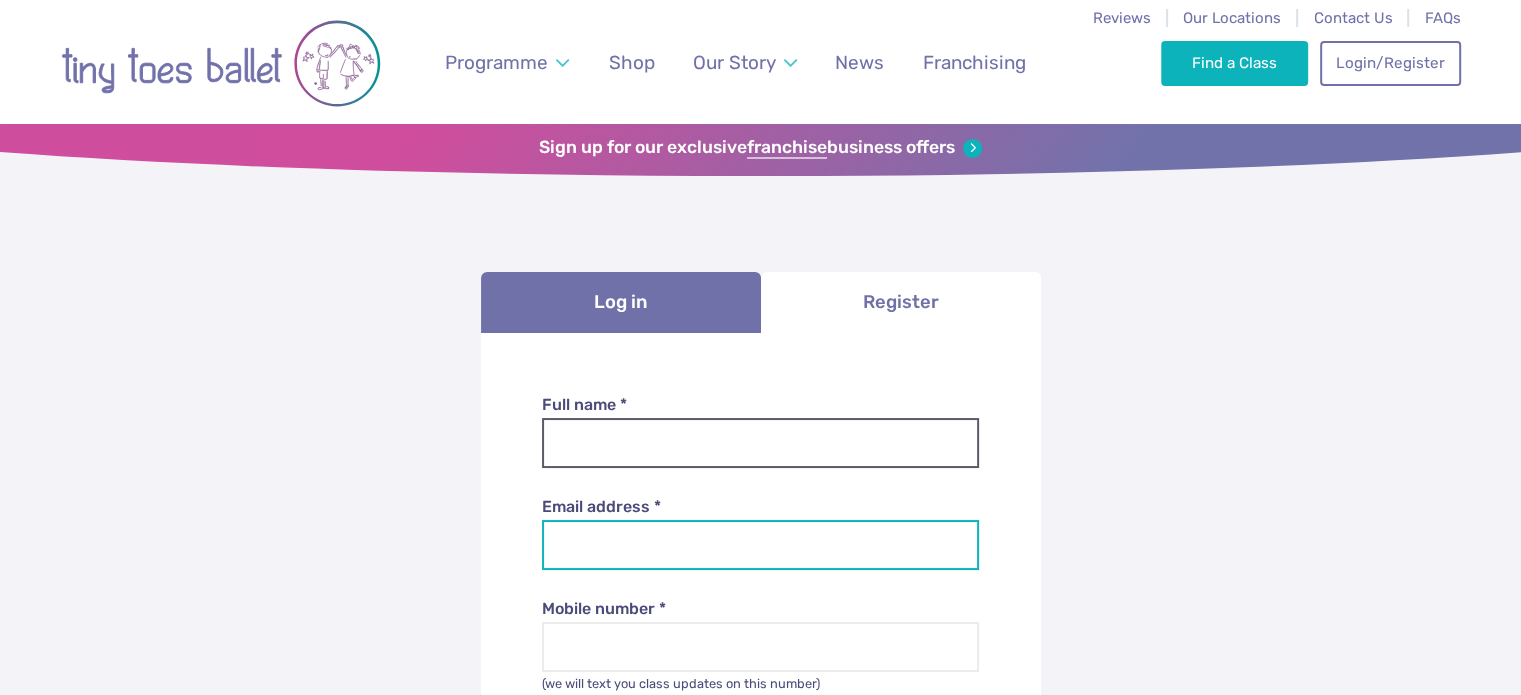 type 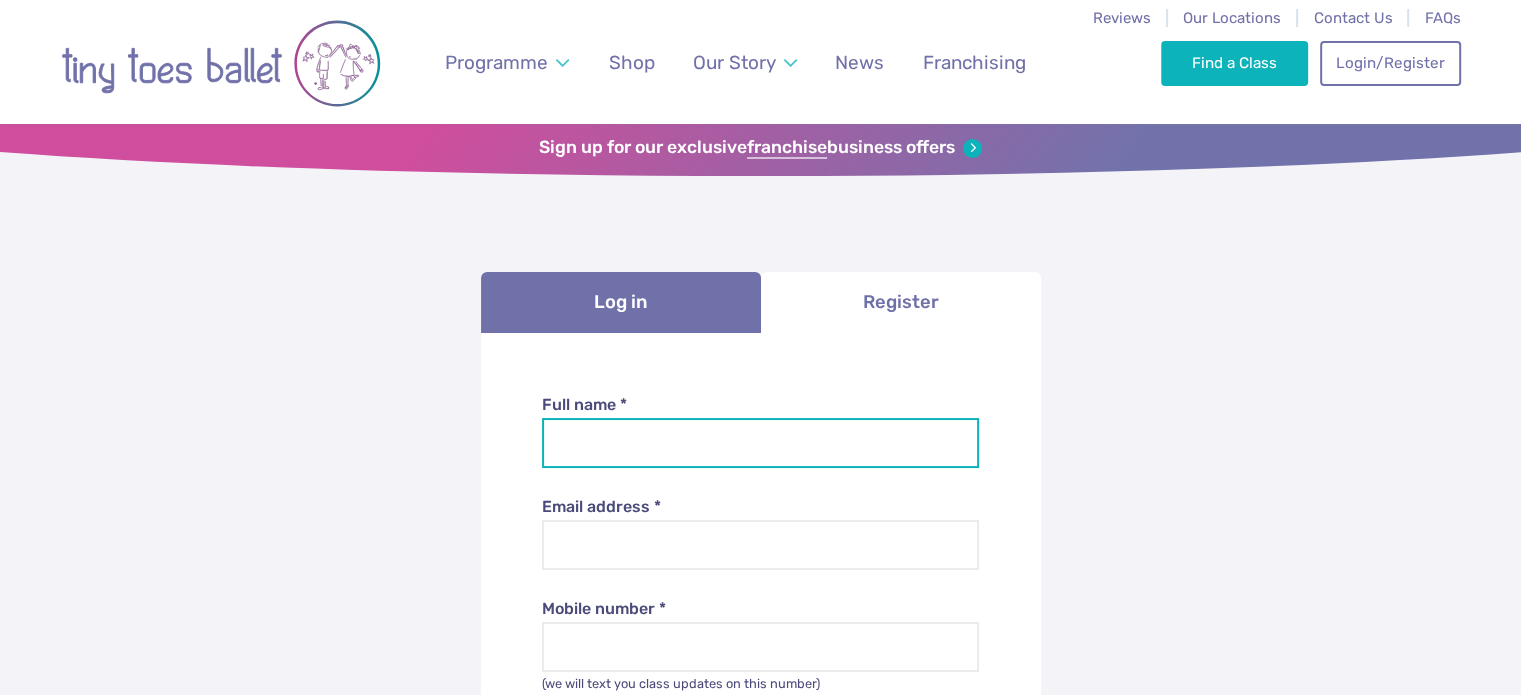 click on "Full name *" at bounding box center [760, 443] 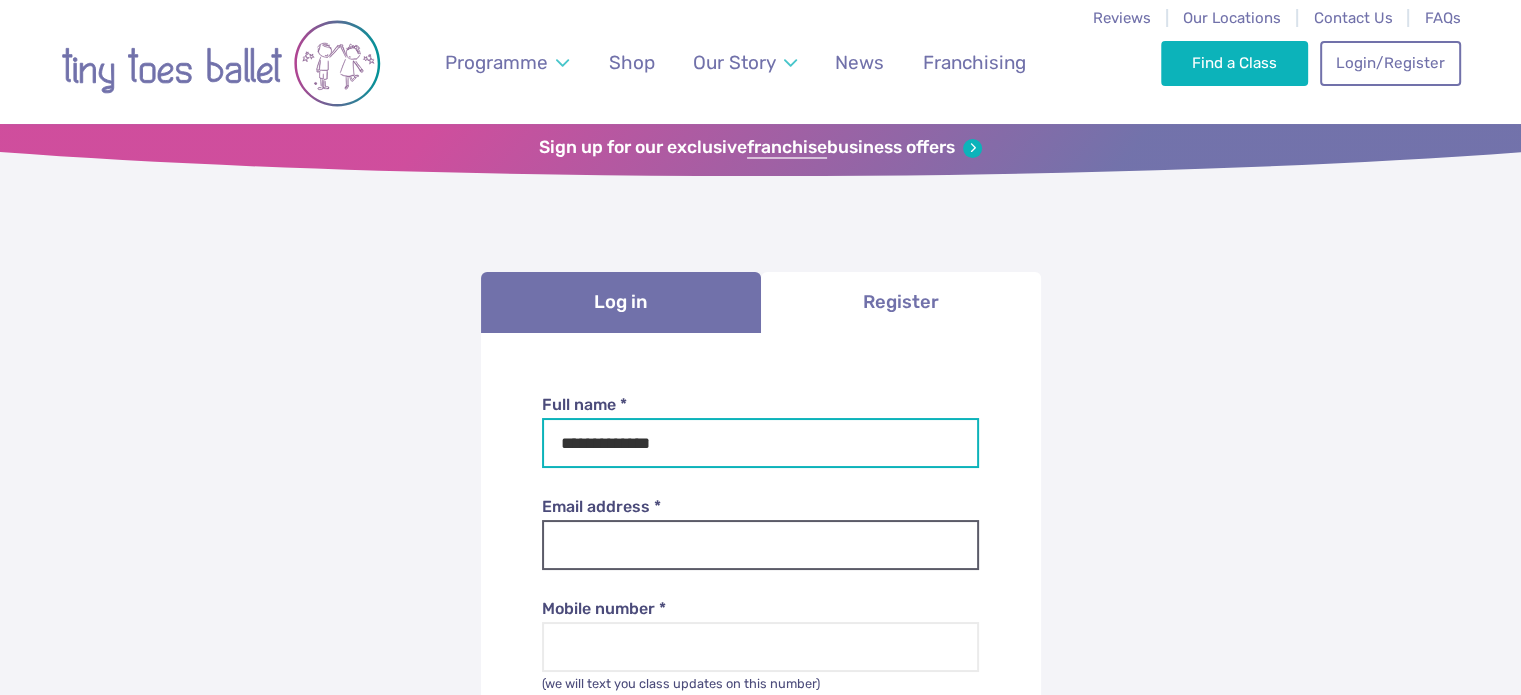 type on "**********" 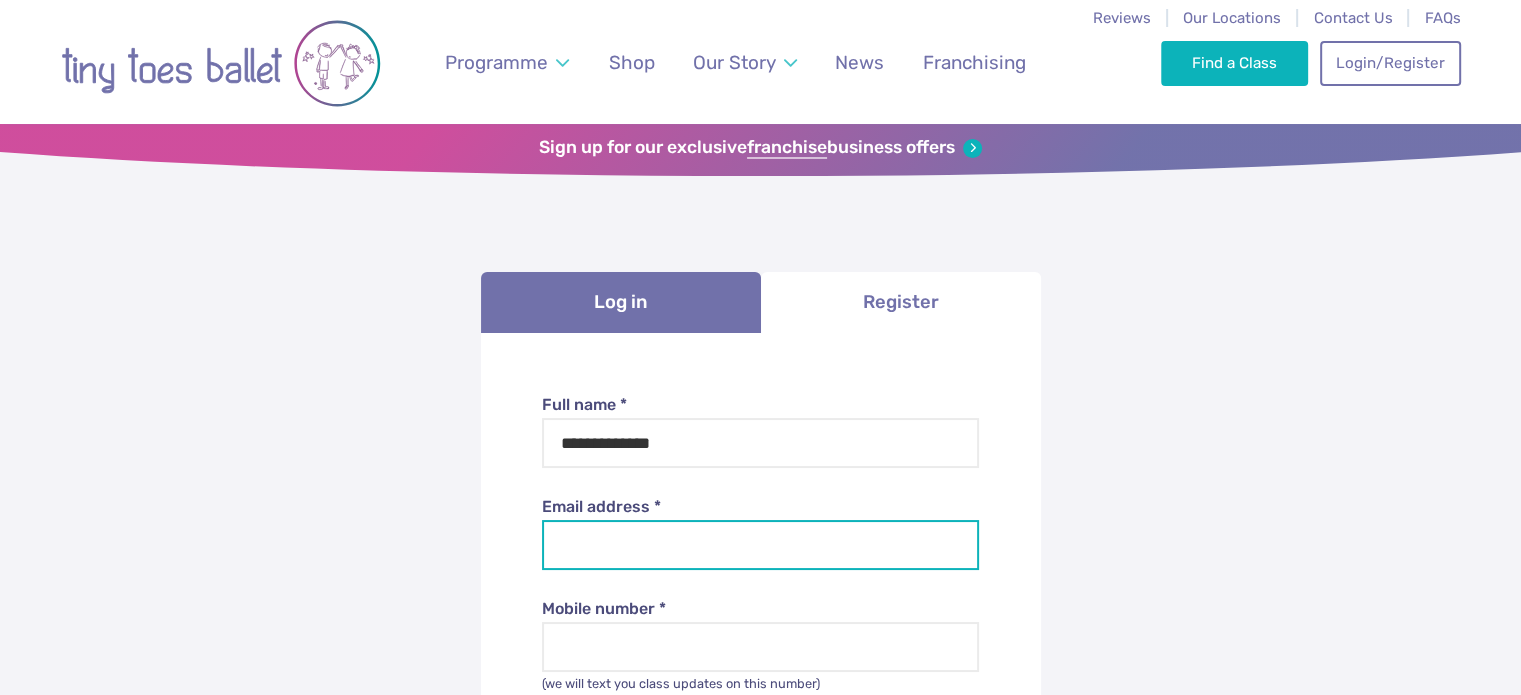 click on "Email address *" at bounding box center (760, 545) 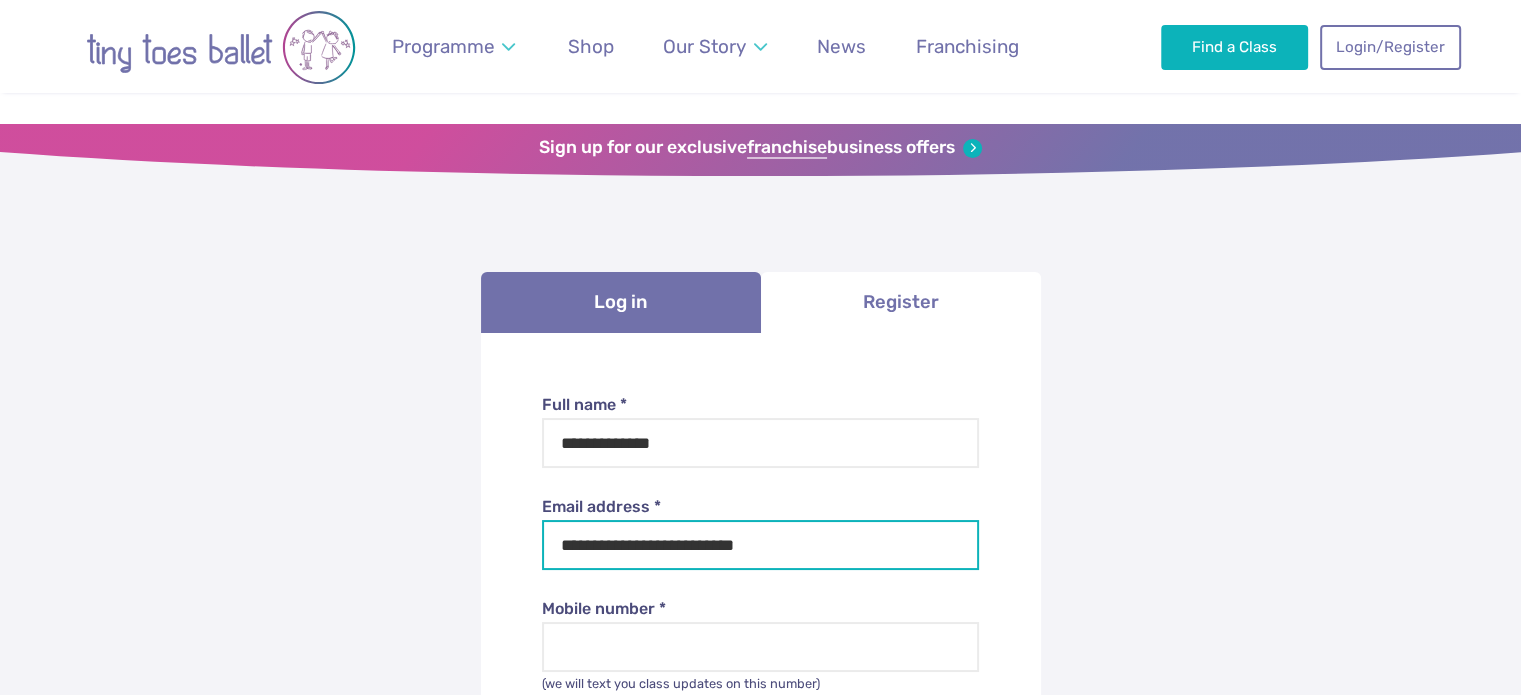 scroll, scrollTop: 198, scrollLeft: 0, axis: vertical 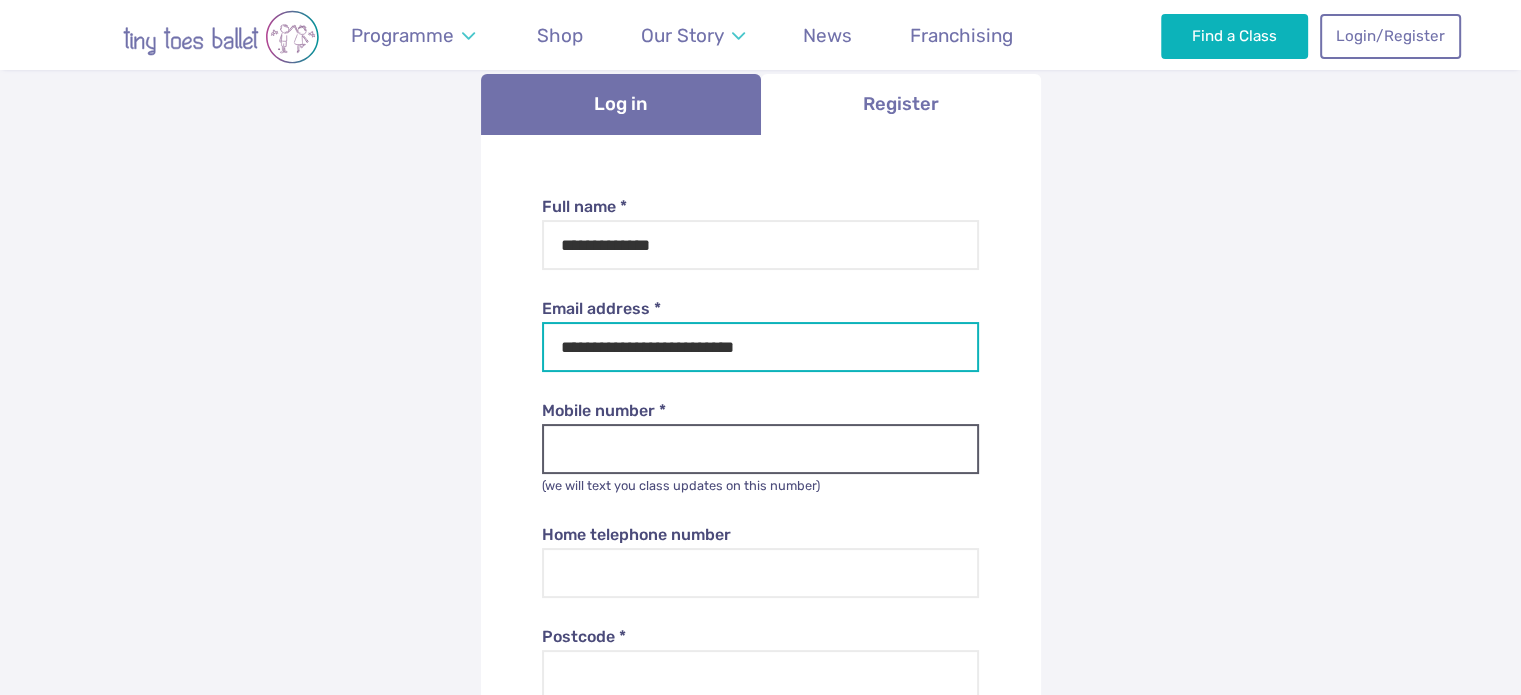 type on "**********" 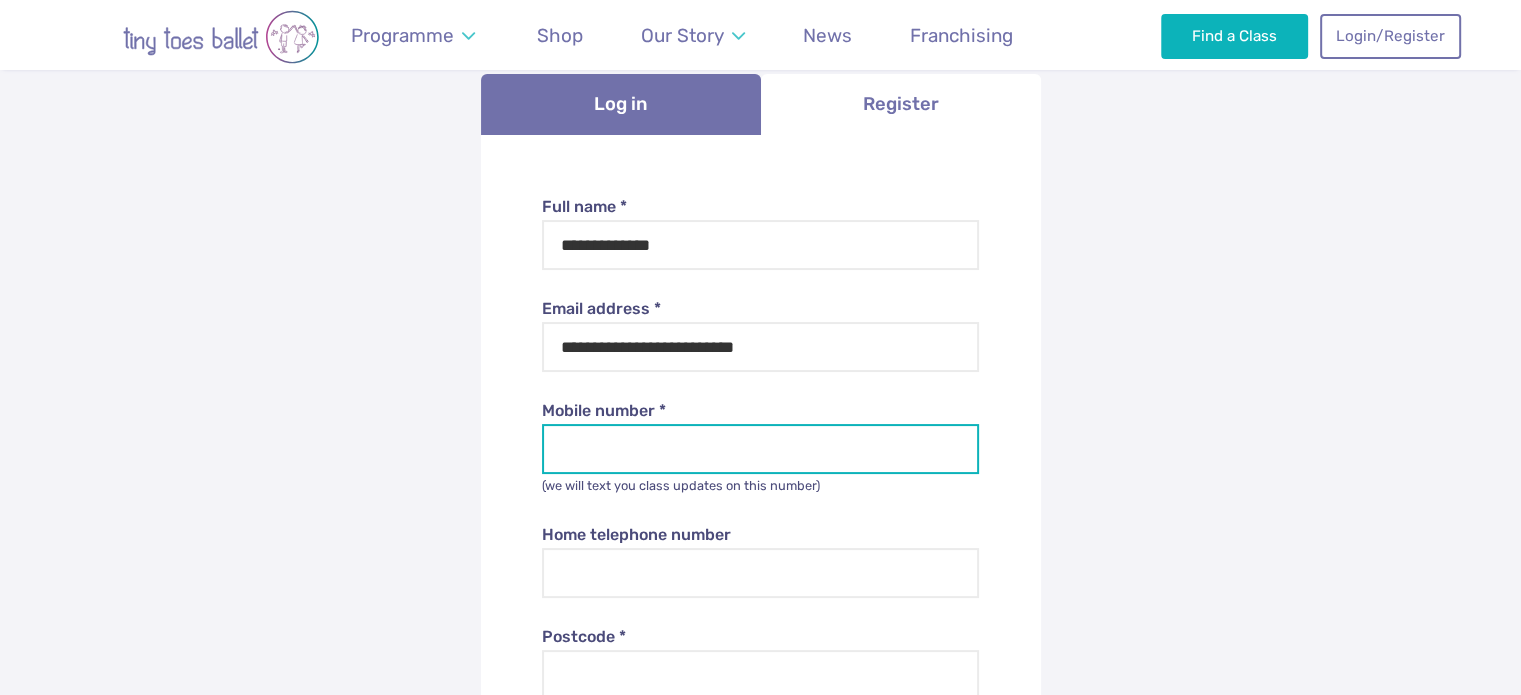 click on "Mobile number *" at bounding box center [760, 449] 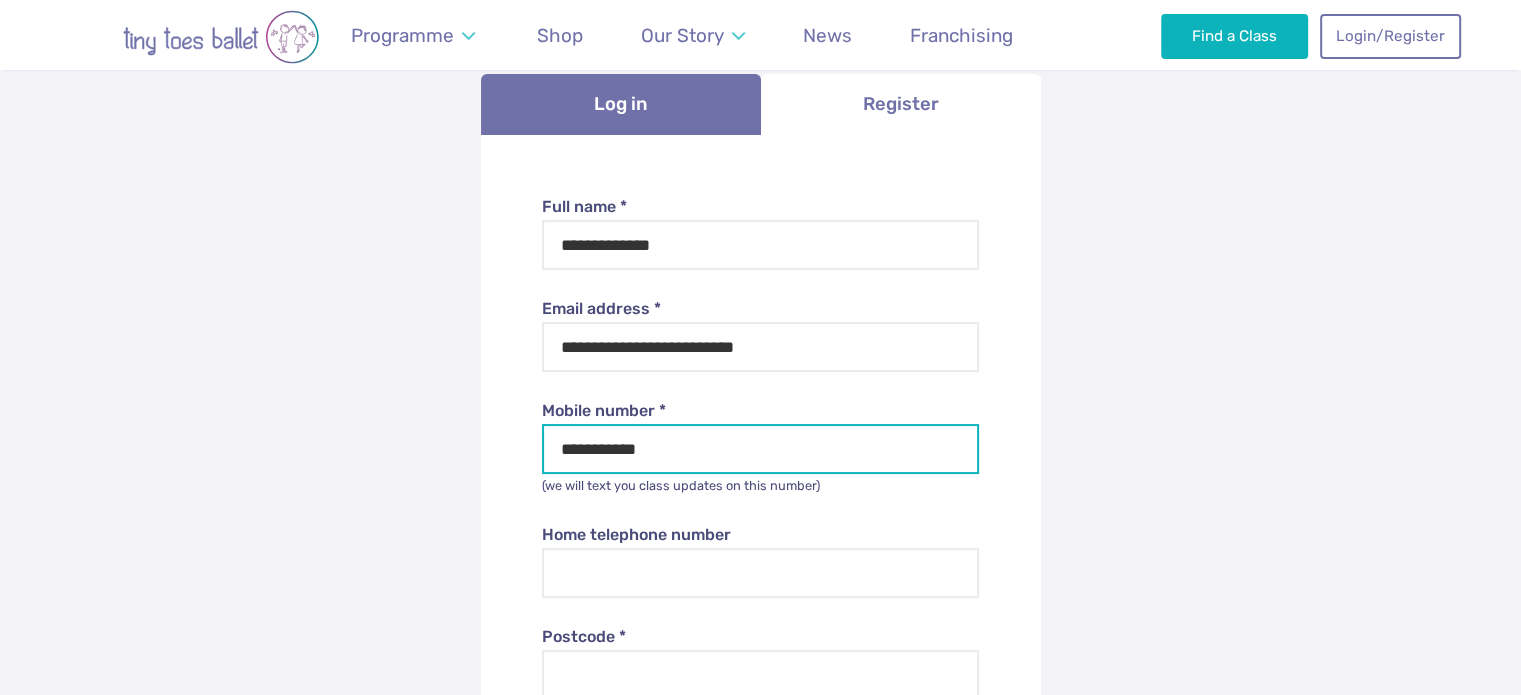 scroll, scrollTop: 372, scrollLeft: 0, axis: vertical 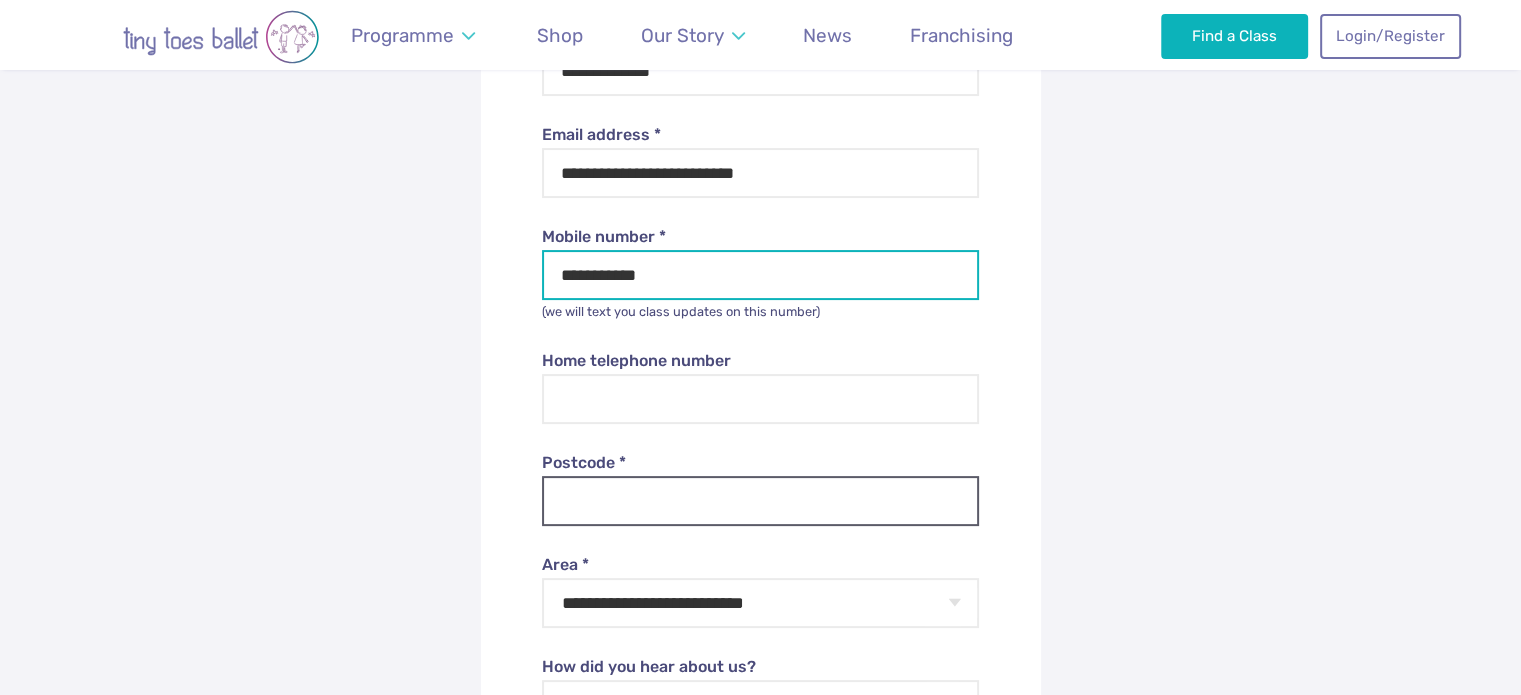 type on "**********" 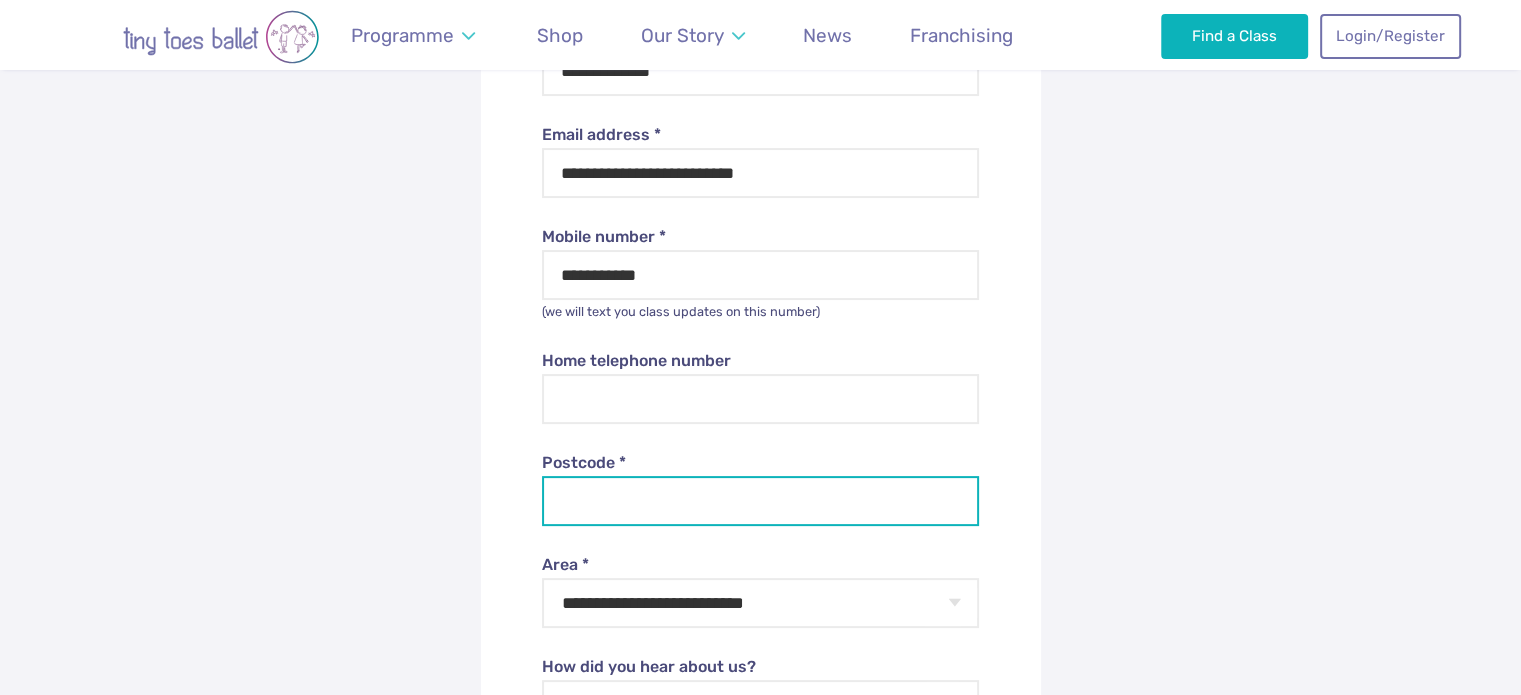 click on "Postcode *" at bounding box center [760, 501] 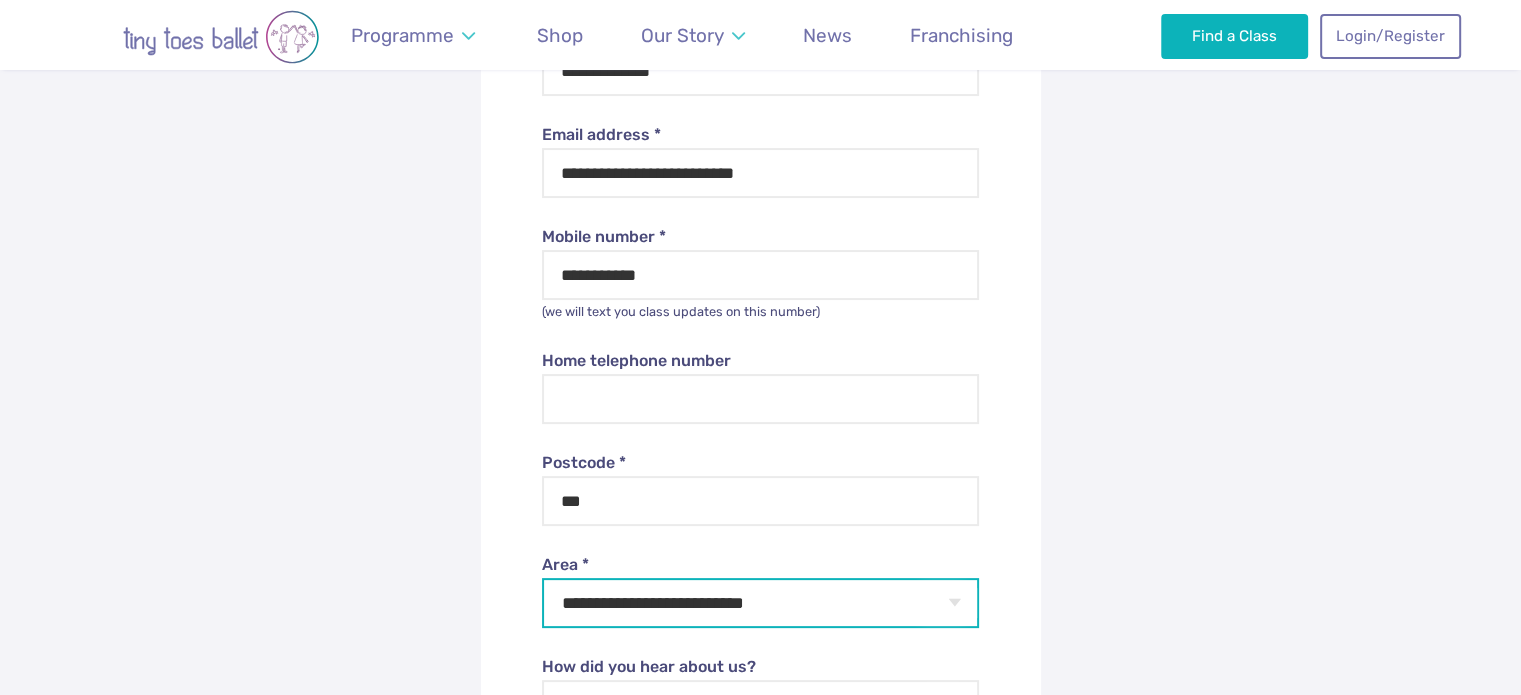 type on "***" 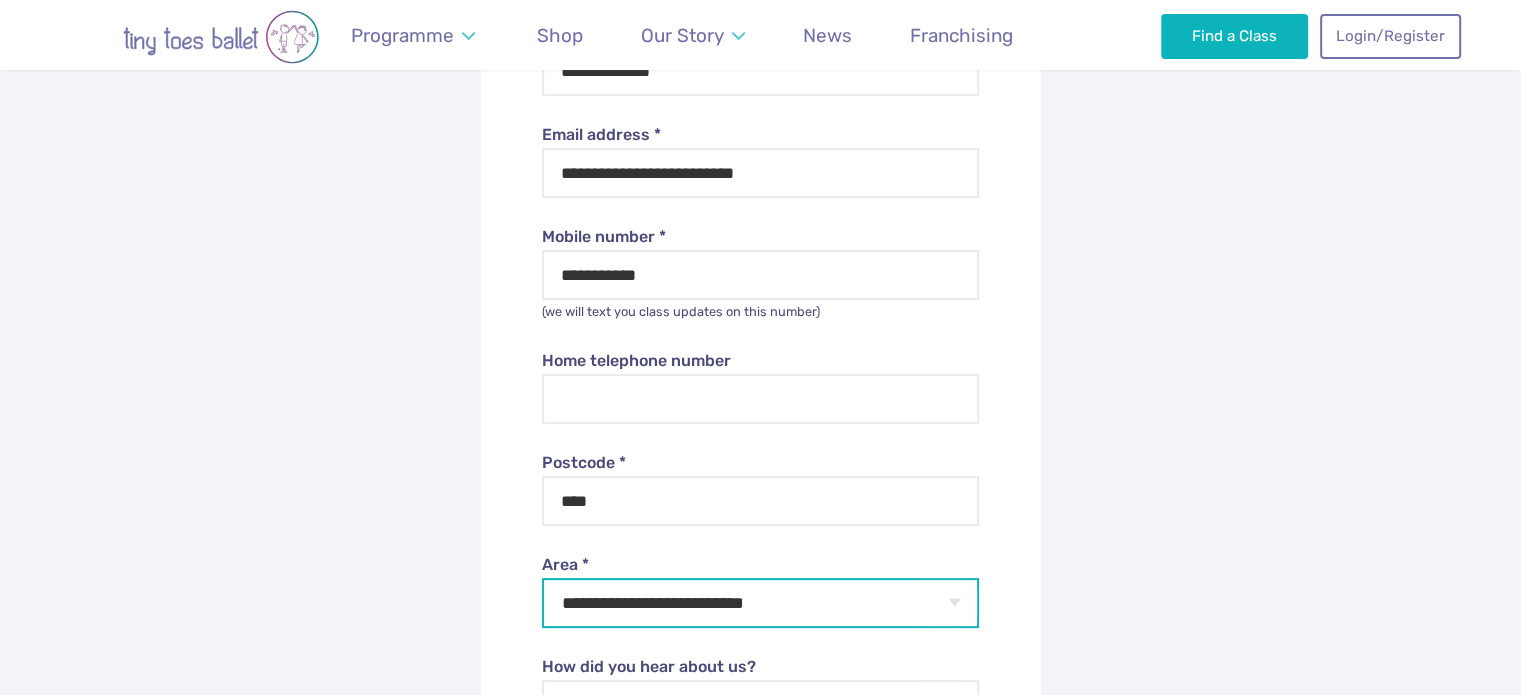 click on "**********" at bounding box center (760, 603) 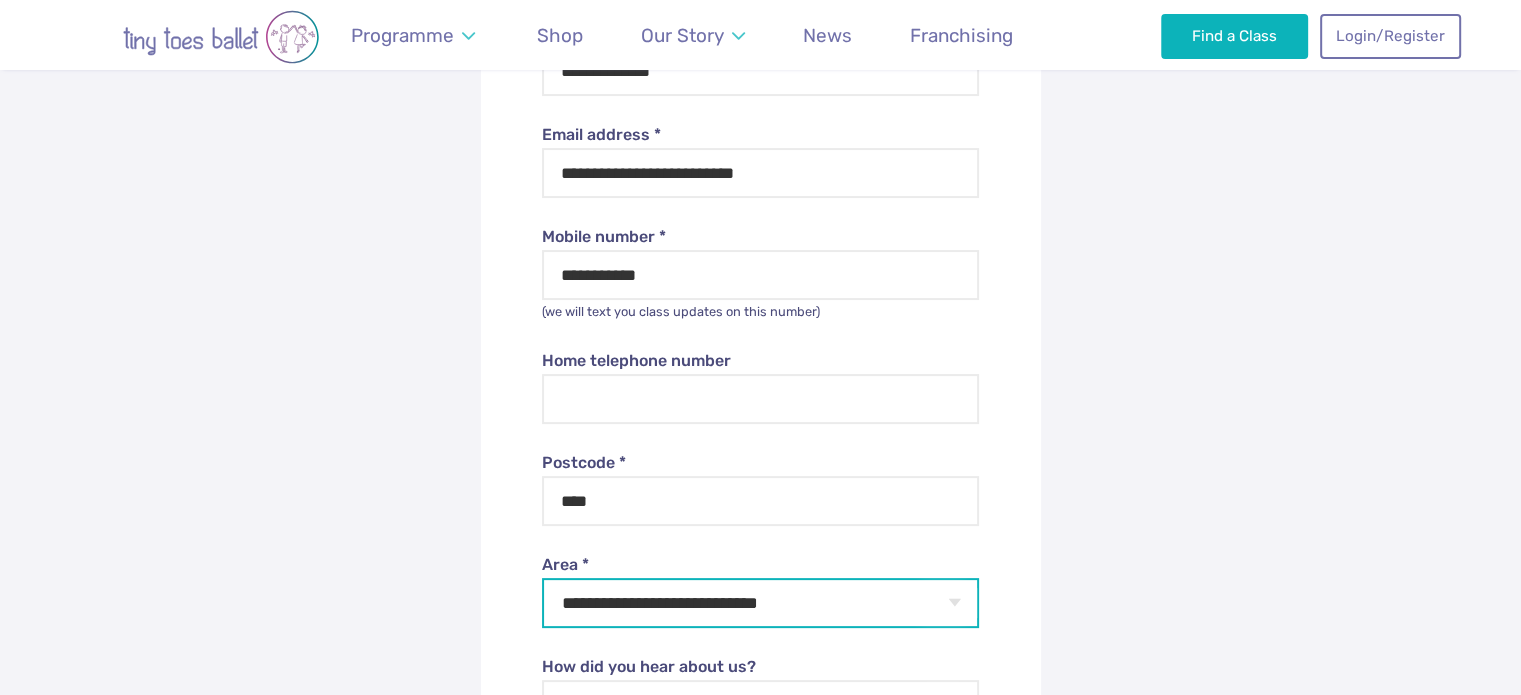 click on "**********" at bounding box center (760, 603) 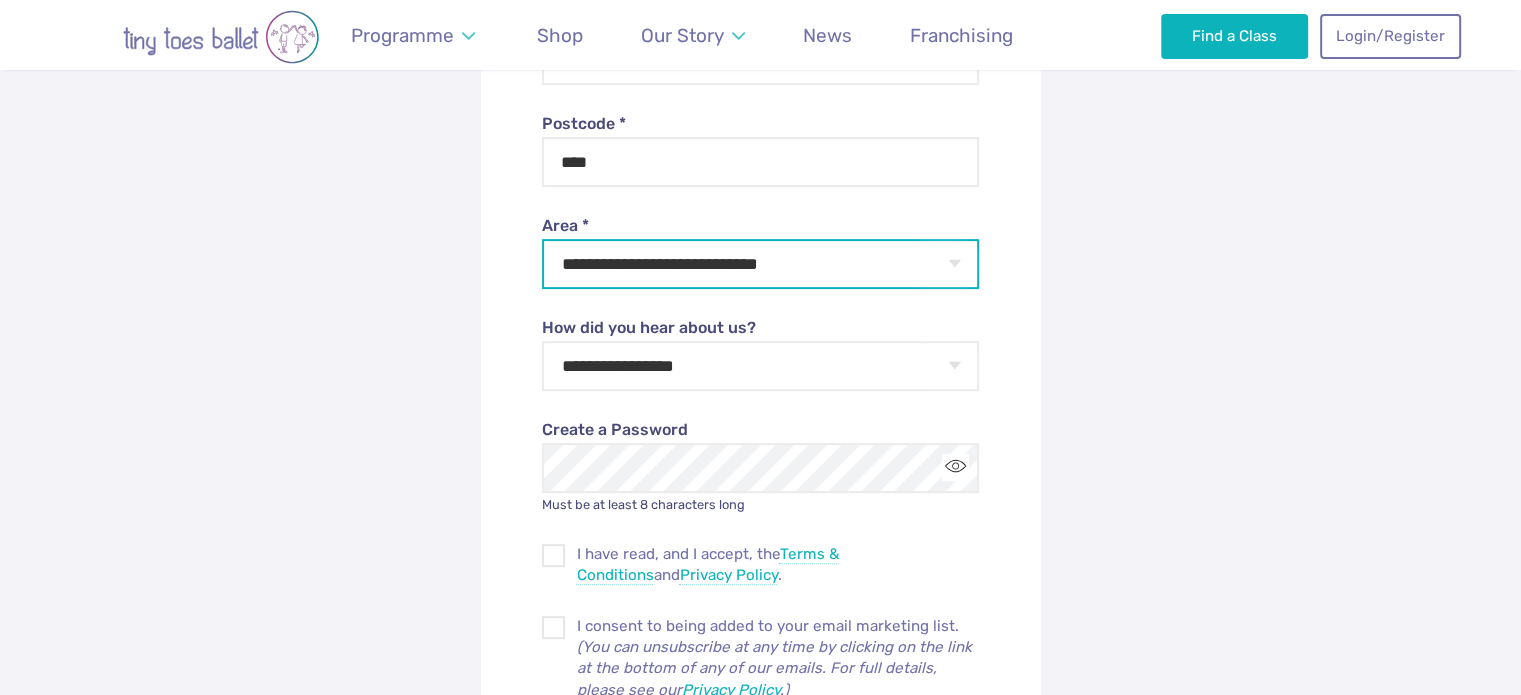 scroll, scrollTop: 744, scrollLeft: 0, axis: vertical 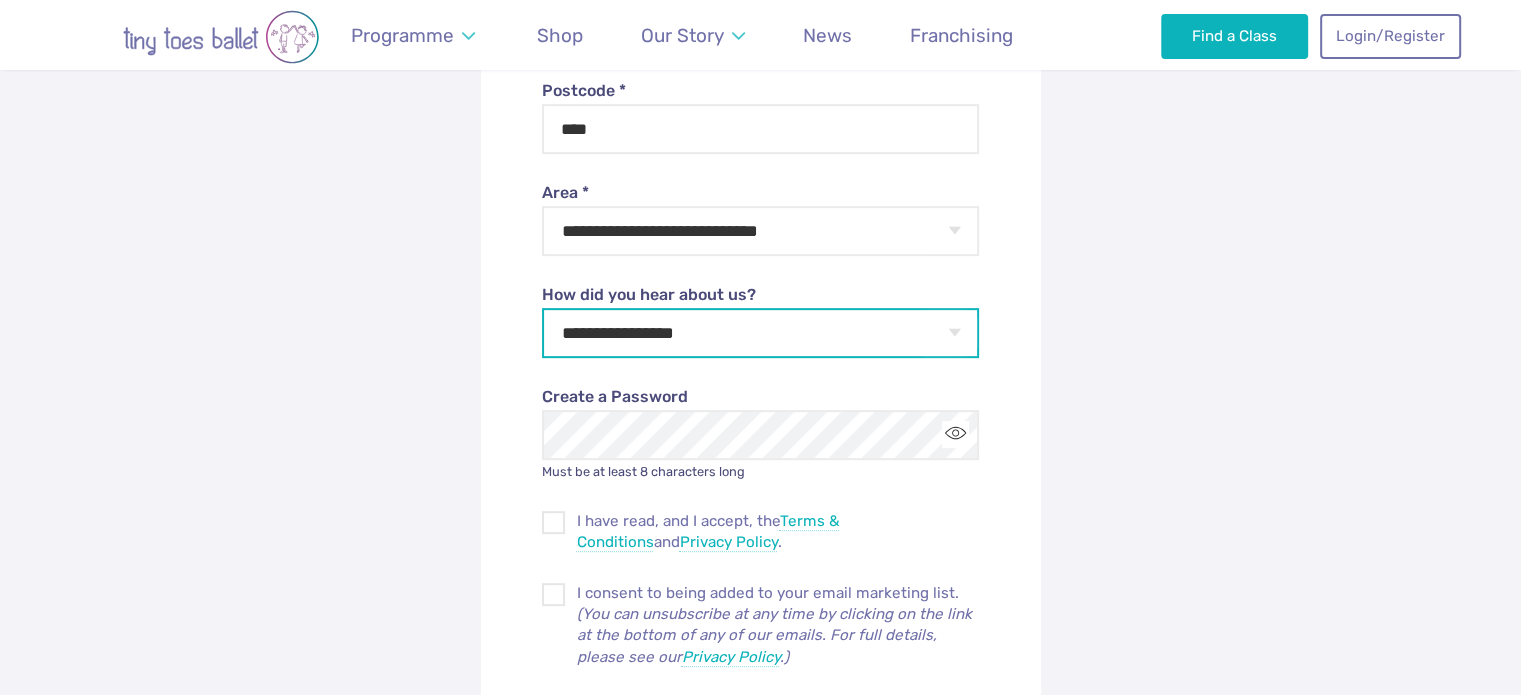 click on "**********" at bounding box center (760, 333) 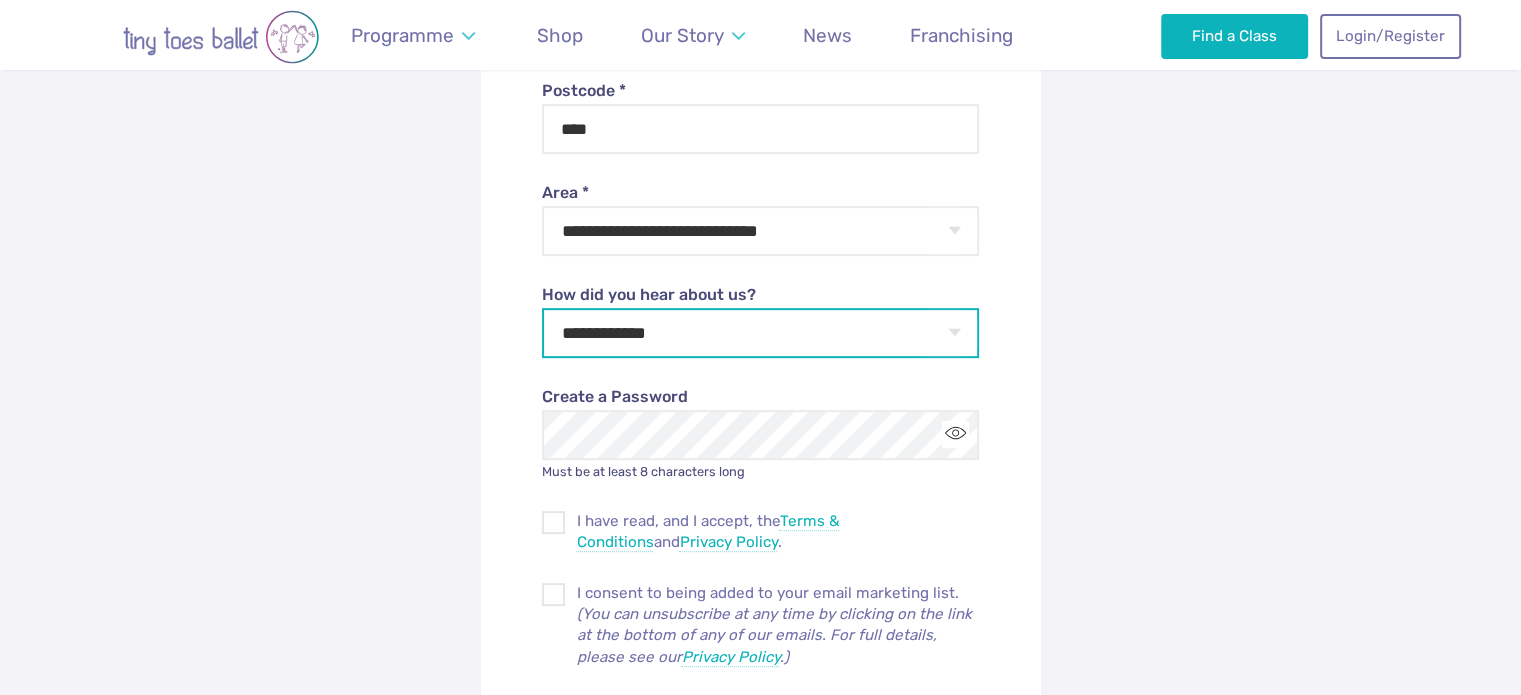 click on "**********" at bounding box center (760, 333) 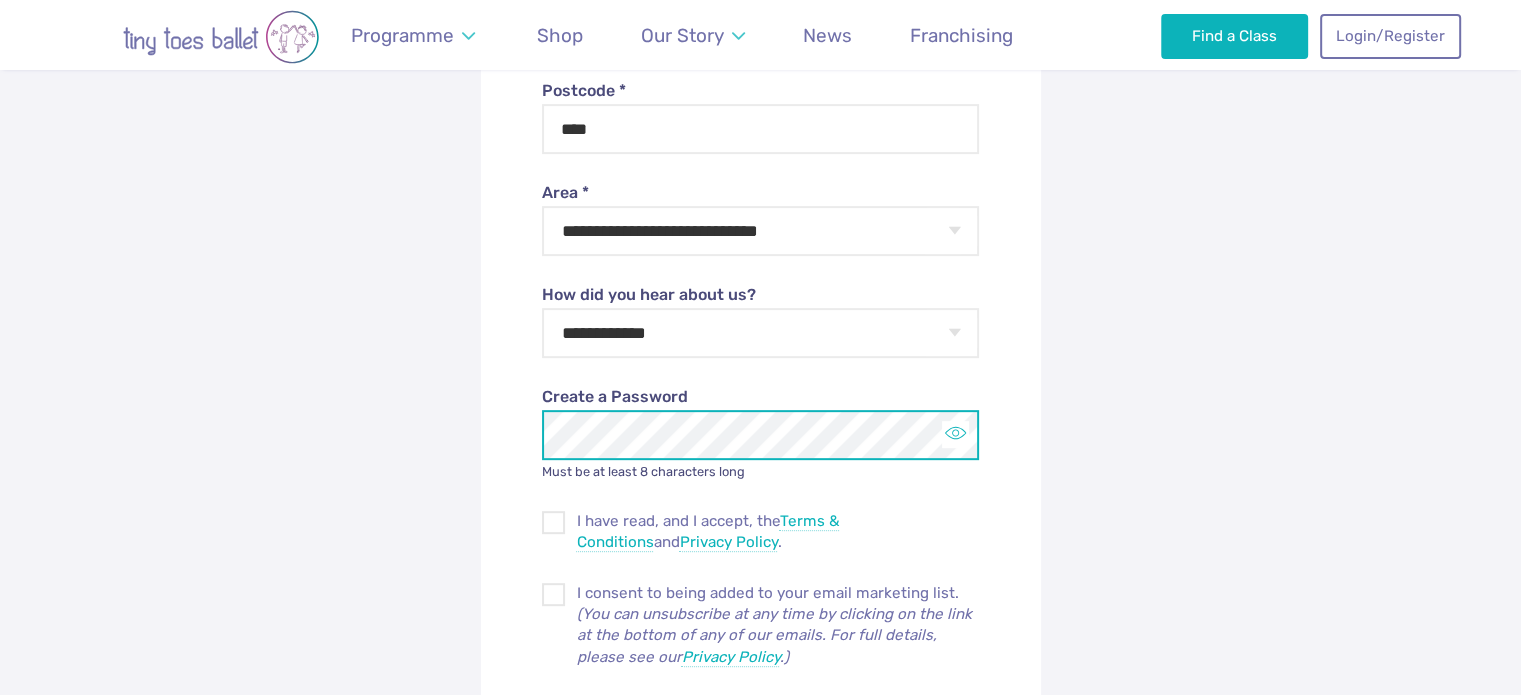 click at bounding box center (955, 434) 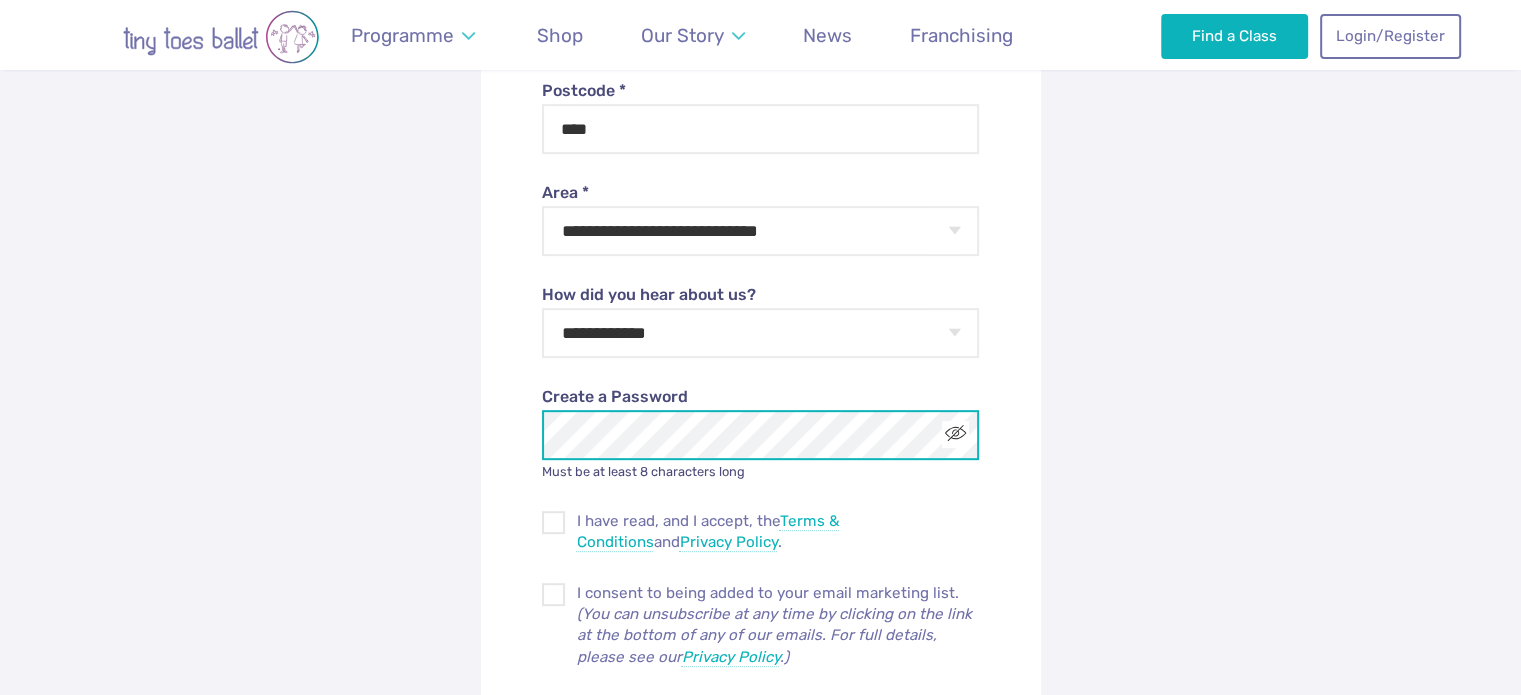 click on "**********" at bounding box center (760, 256) 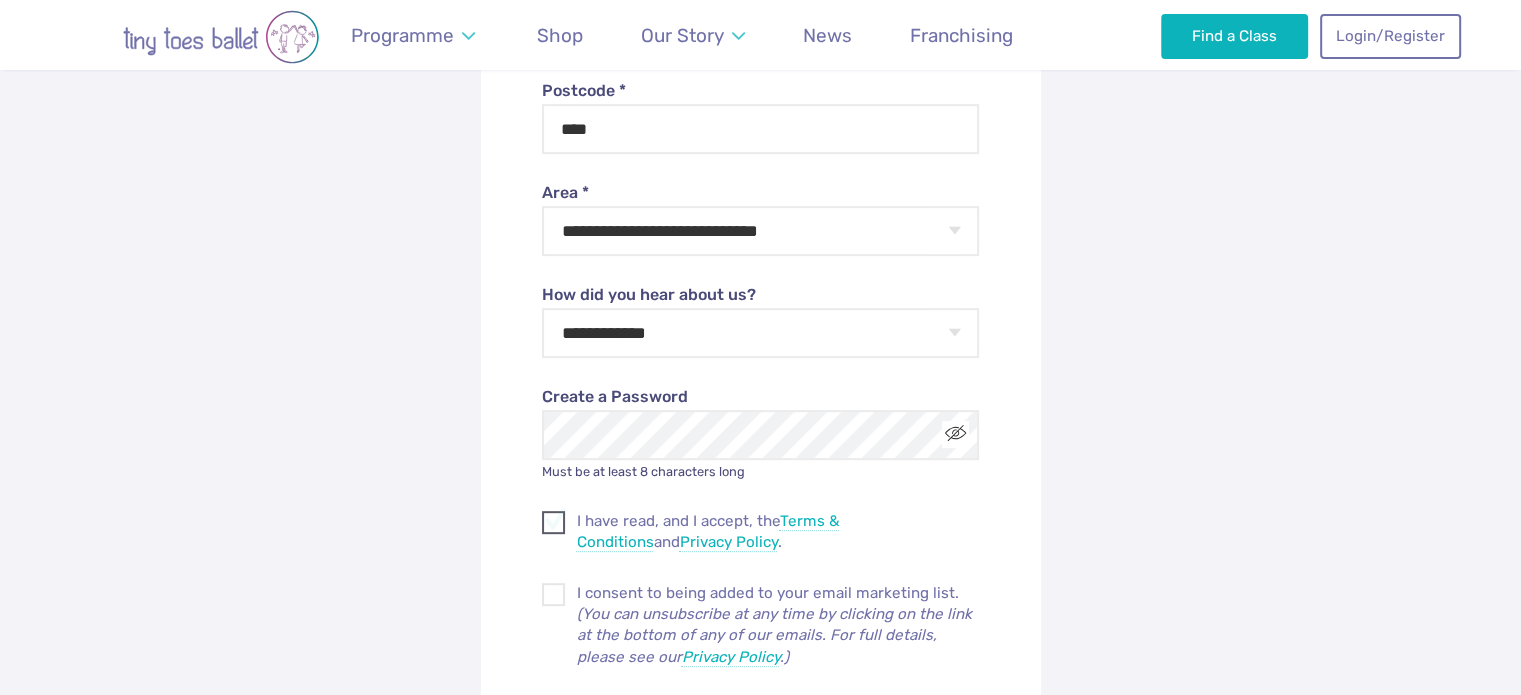 click at bounding box center [554, 526] 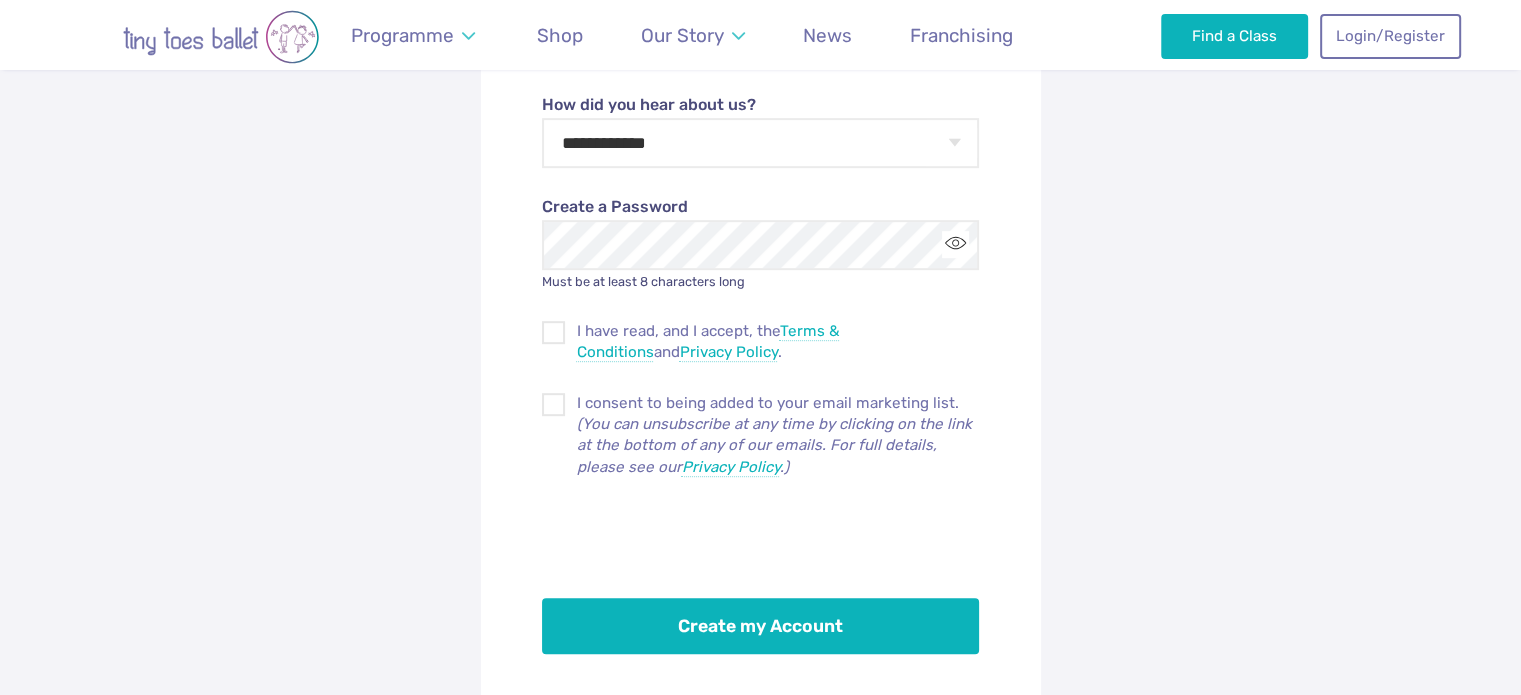 scroll, scrollTop: 940, scrollLeft: 0, axis: vertical 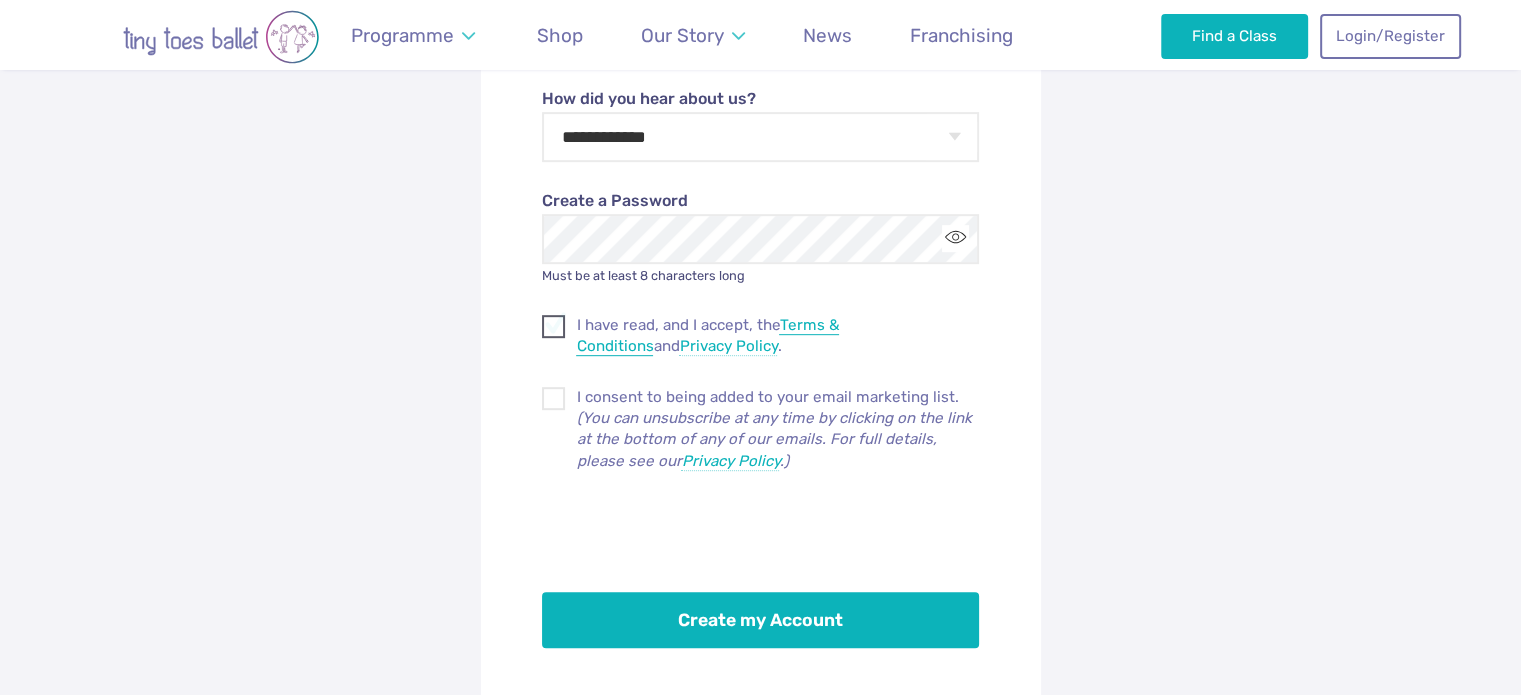 click on "Terms & Conditions" at bounding box center (707, 336) 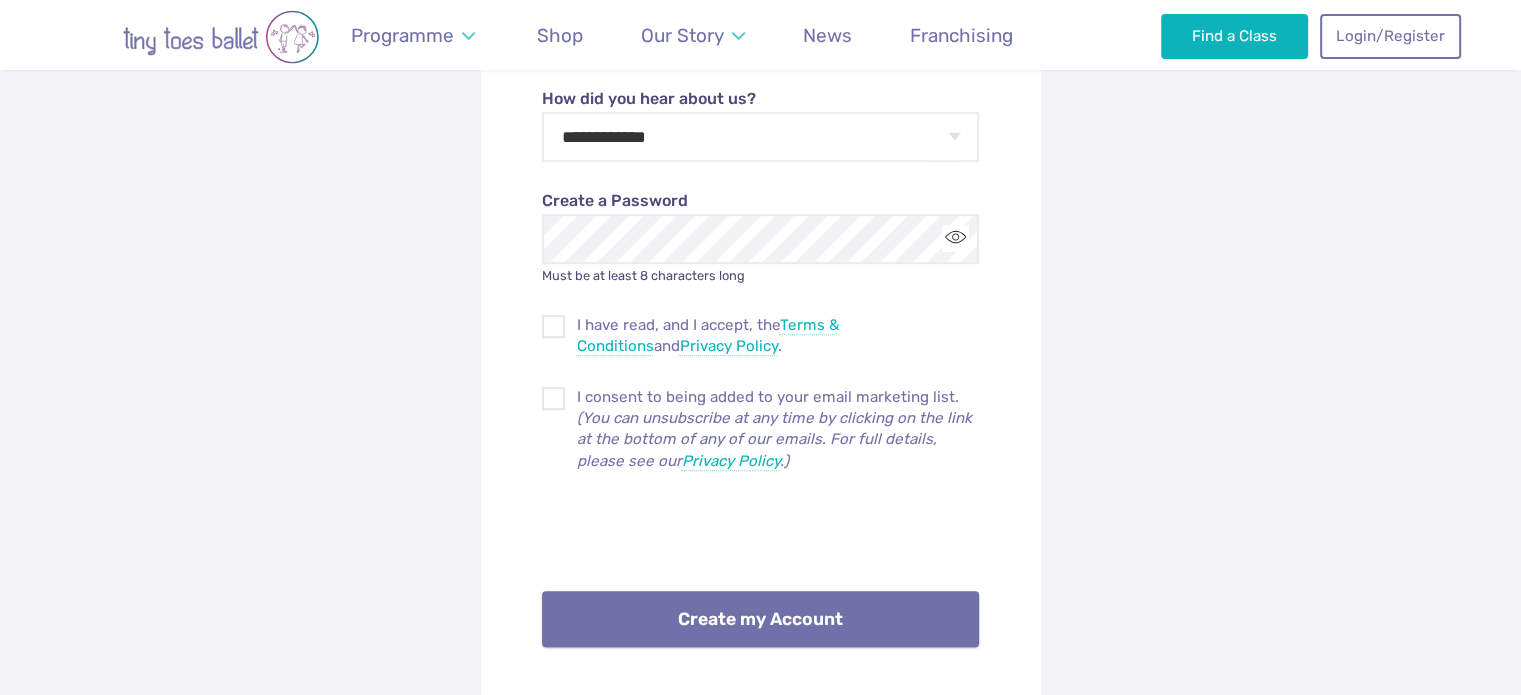 click on "Create my Account" at bounding box center [760, 619] 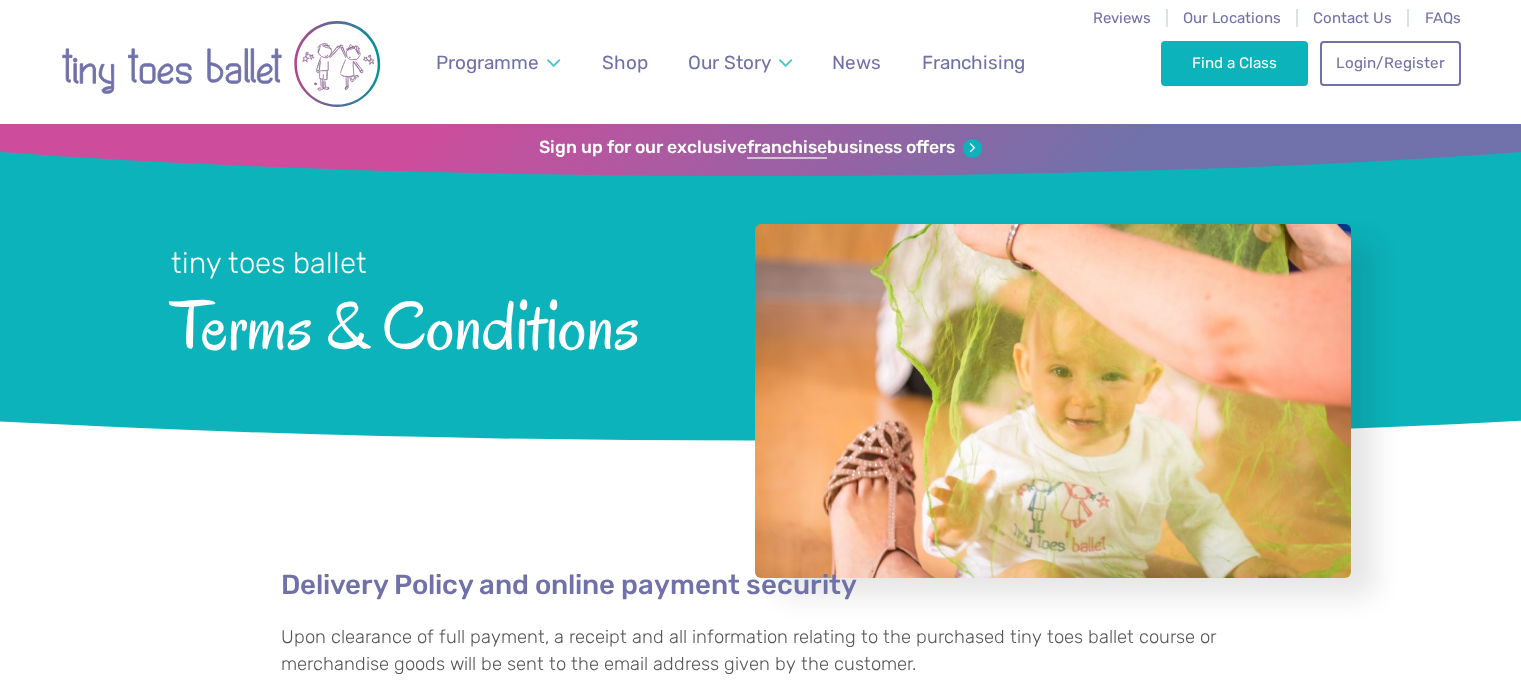 scroll, scrollTop: 0, scrollLeft: 0, axis: both 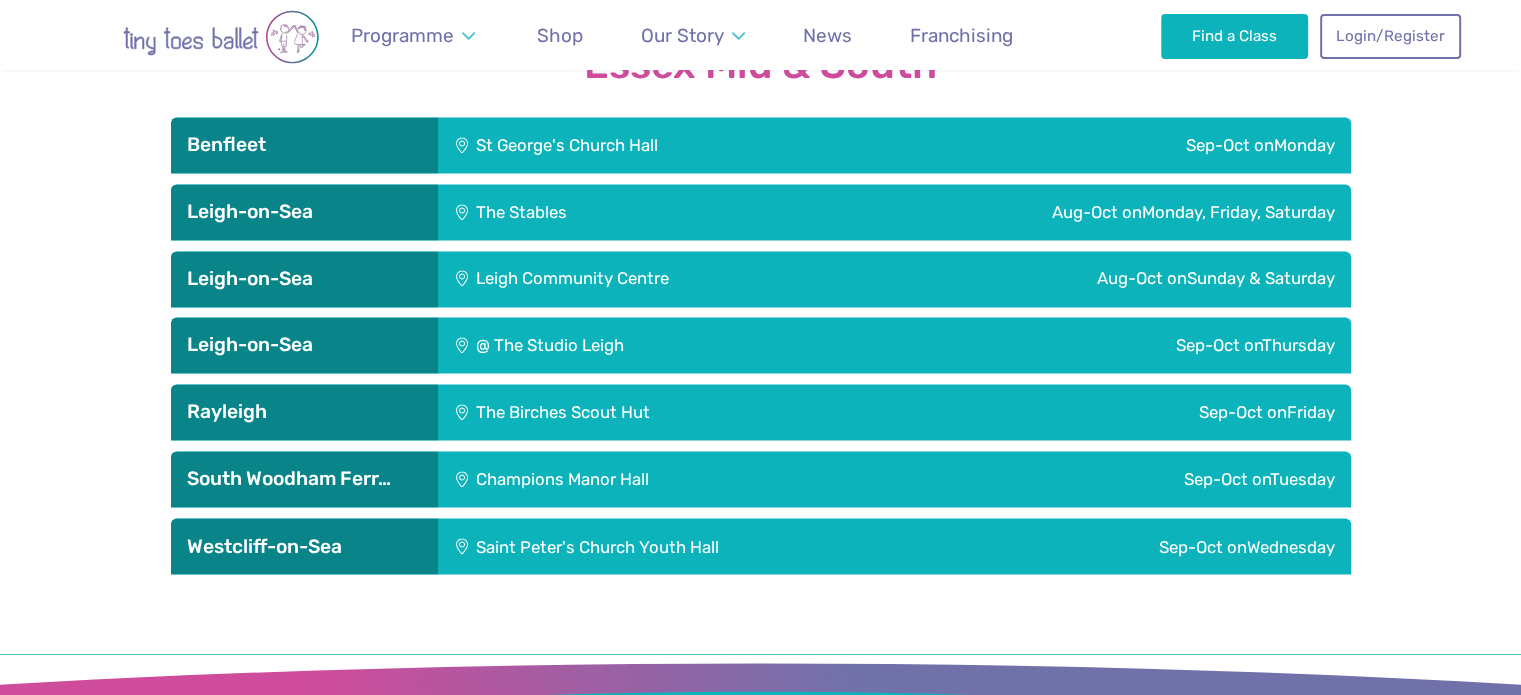 click on "Leigh-on-Sea" at bounding box center [304, 345] 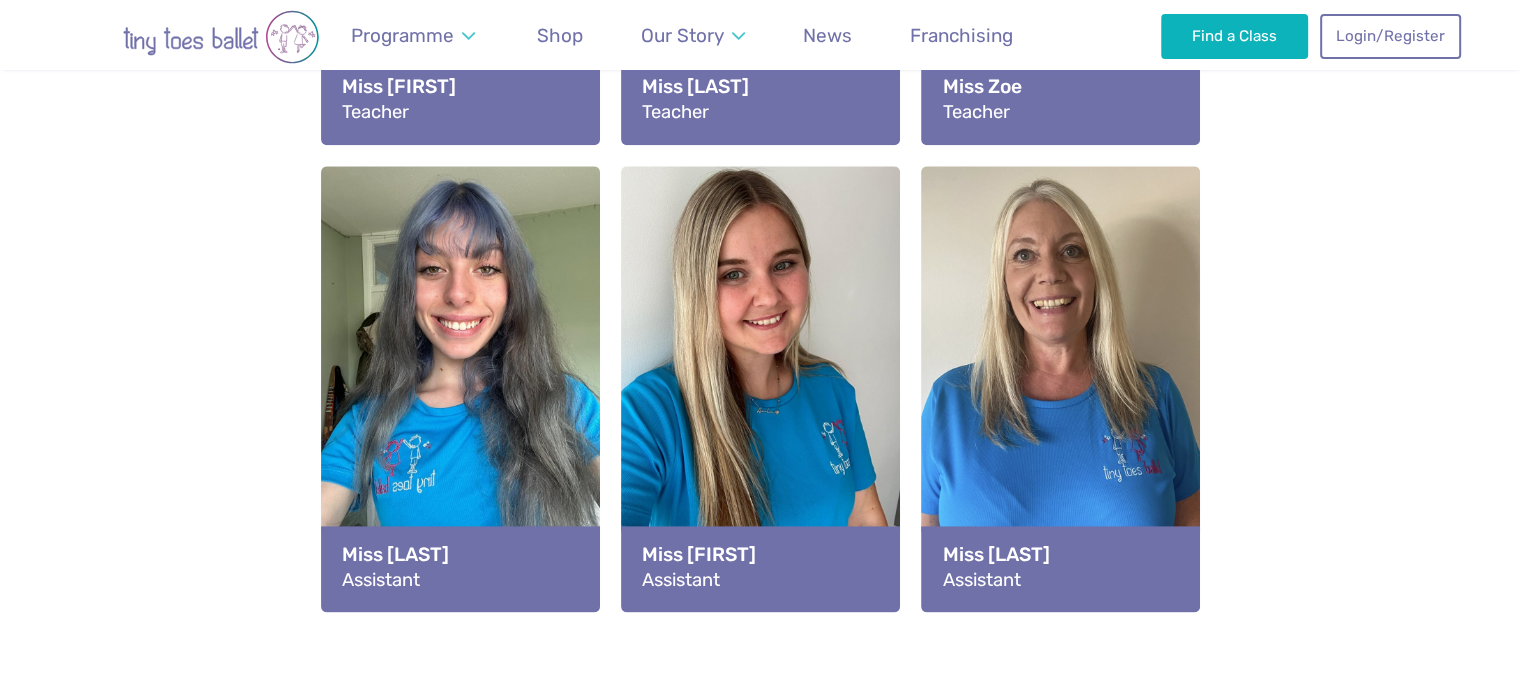 scroll, scrollTop: 1940, scrollLeft: 0, axis: vertical 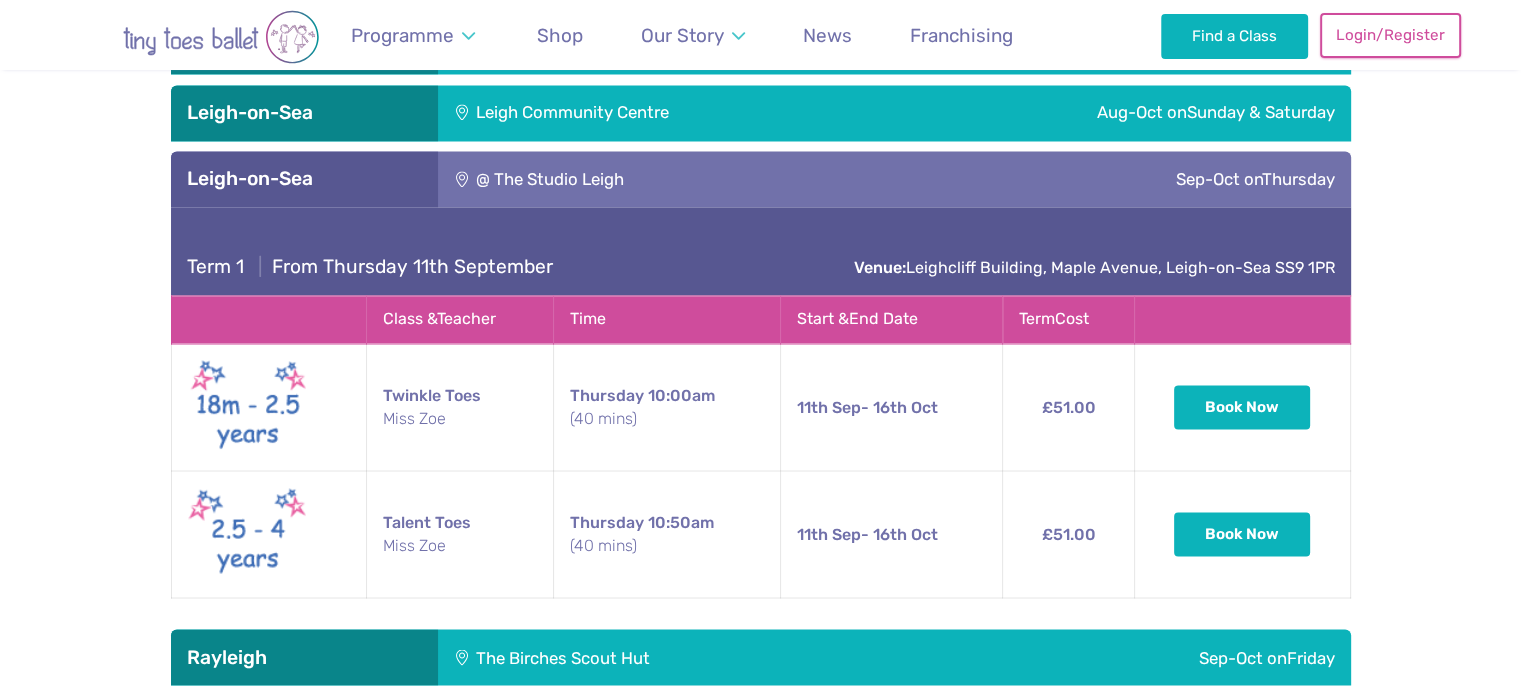 click on "Login/Register" at bounding box center (1390, 35) 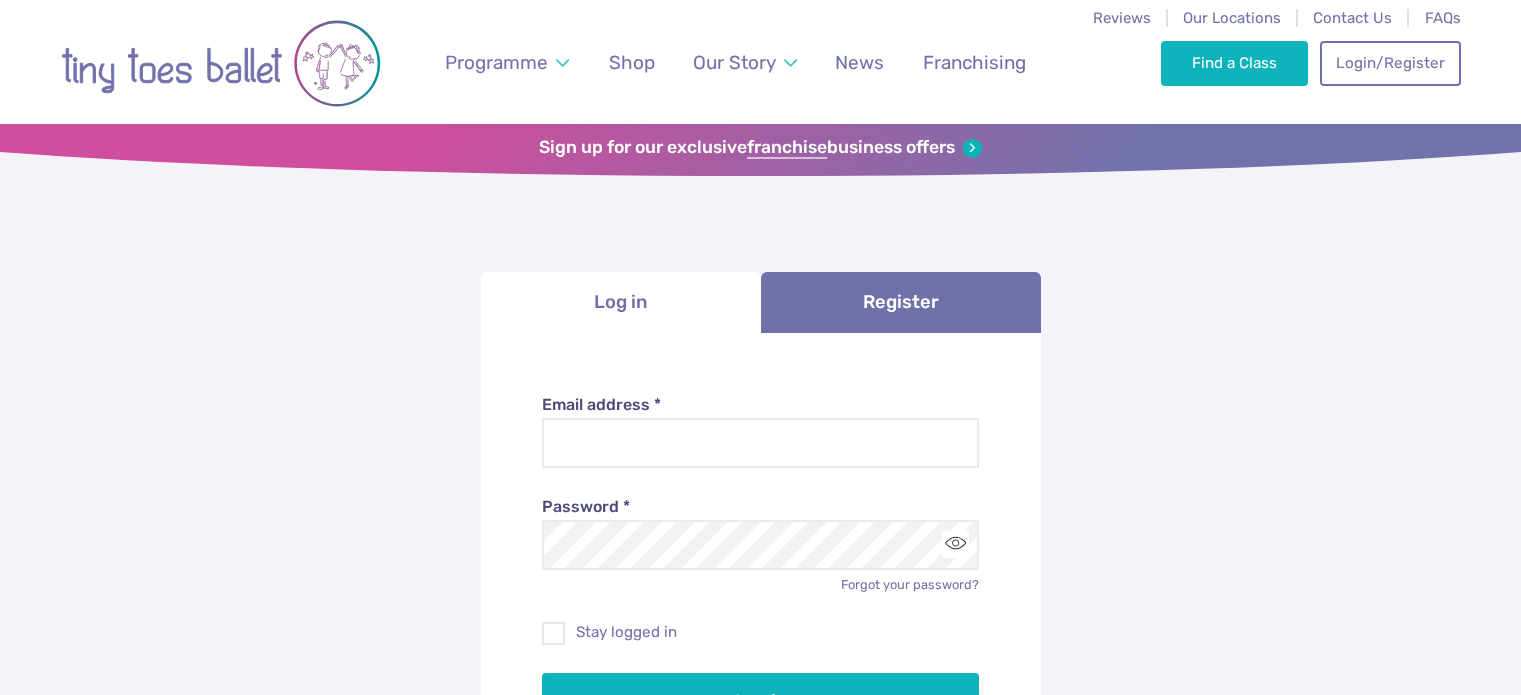 scroll, scrollTop: 0, scrollLeft: 0, axis: both 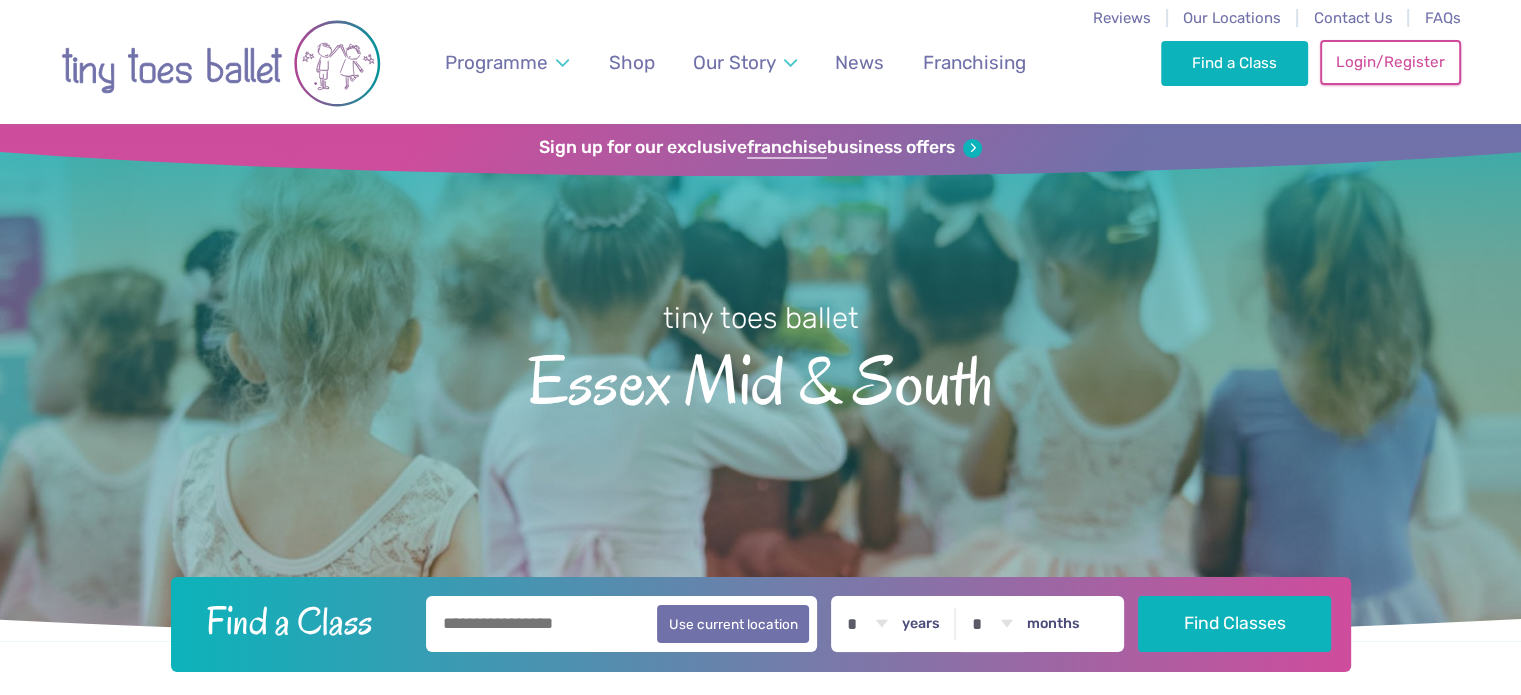 click on "Login/Register" at bounding box center [1390, 62] 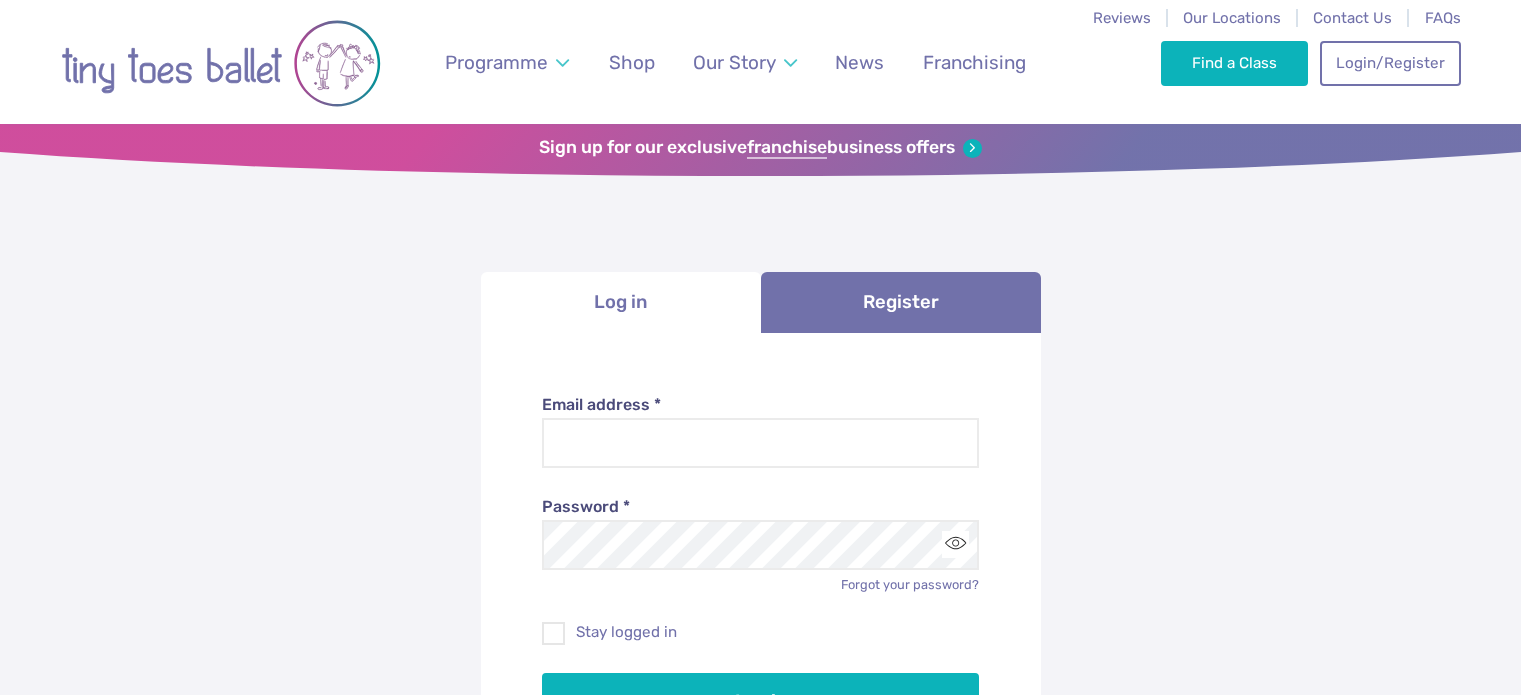 scroll, scrollTop: 0, scrollLeft: 0, axis: both 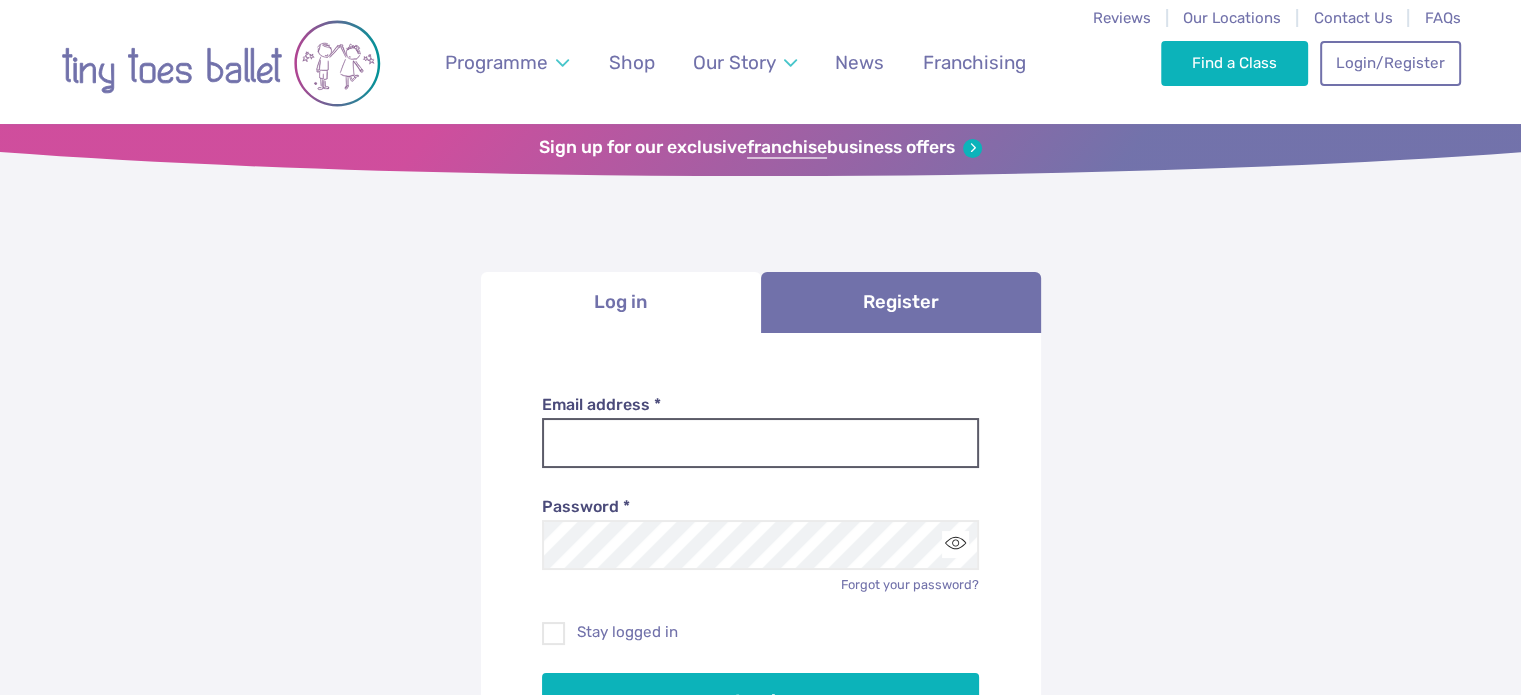 type on "**********" 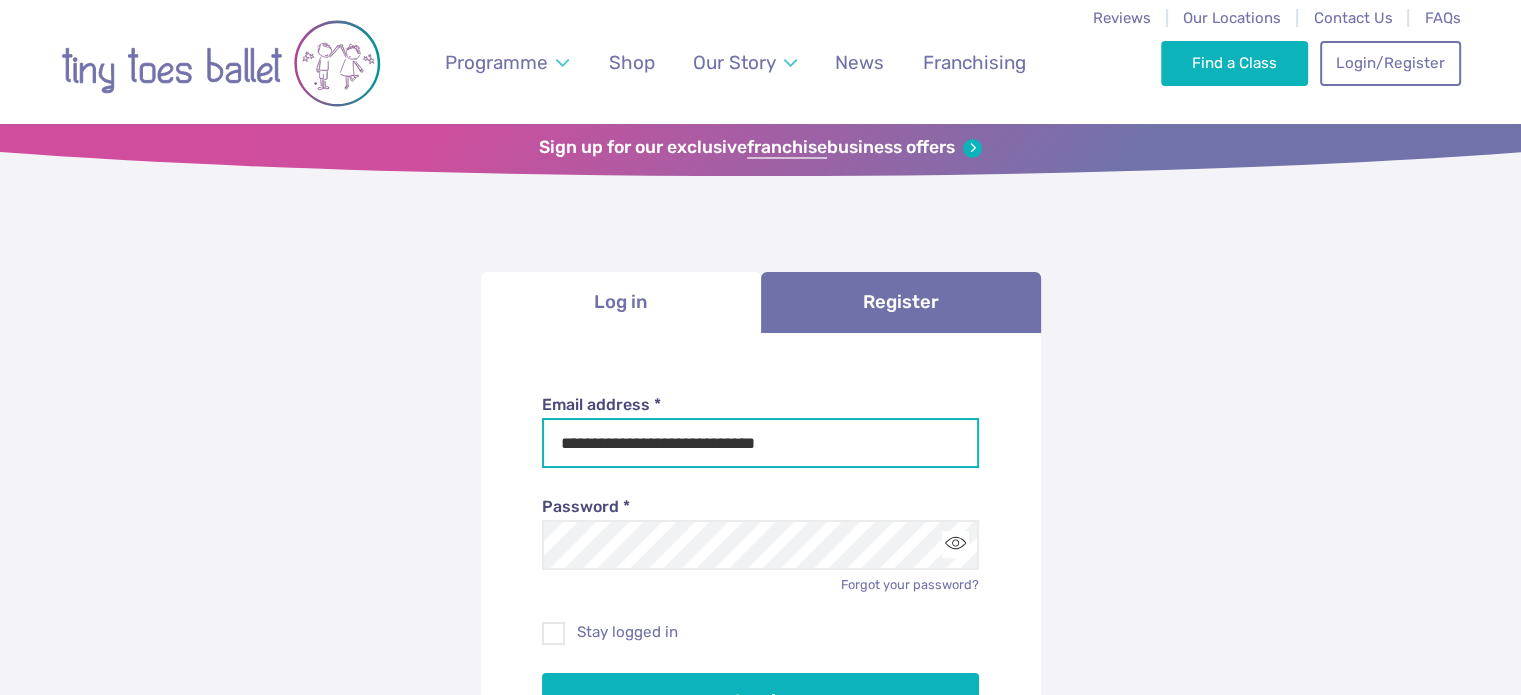 drag, startPoint x: 776, startPoint y: 445, endPoint x: 280, endPoint y: 455, distance: 496.1008 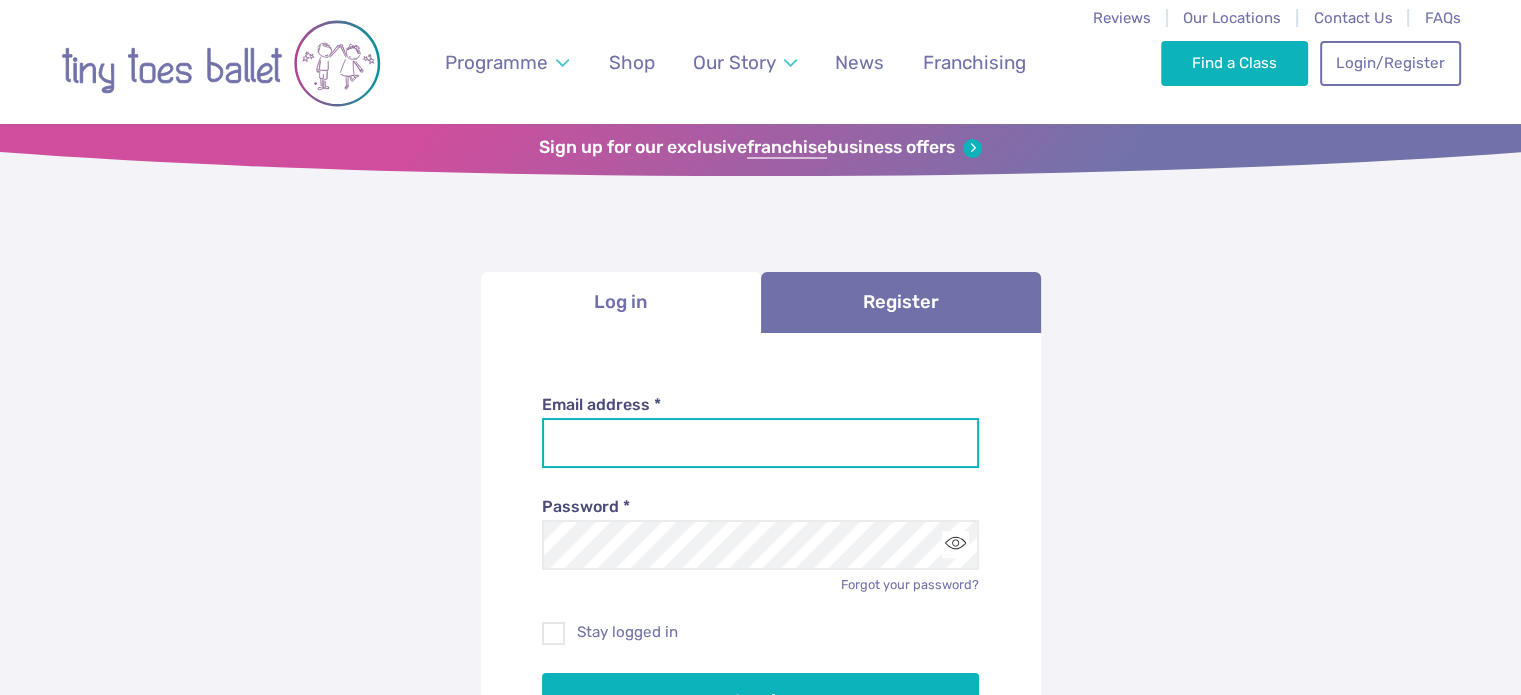 paste on "**********" 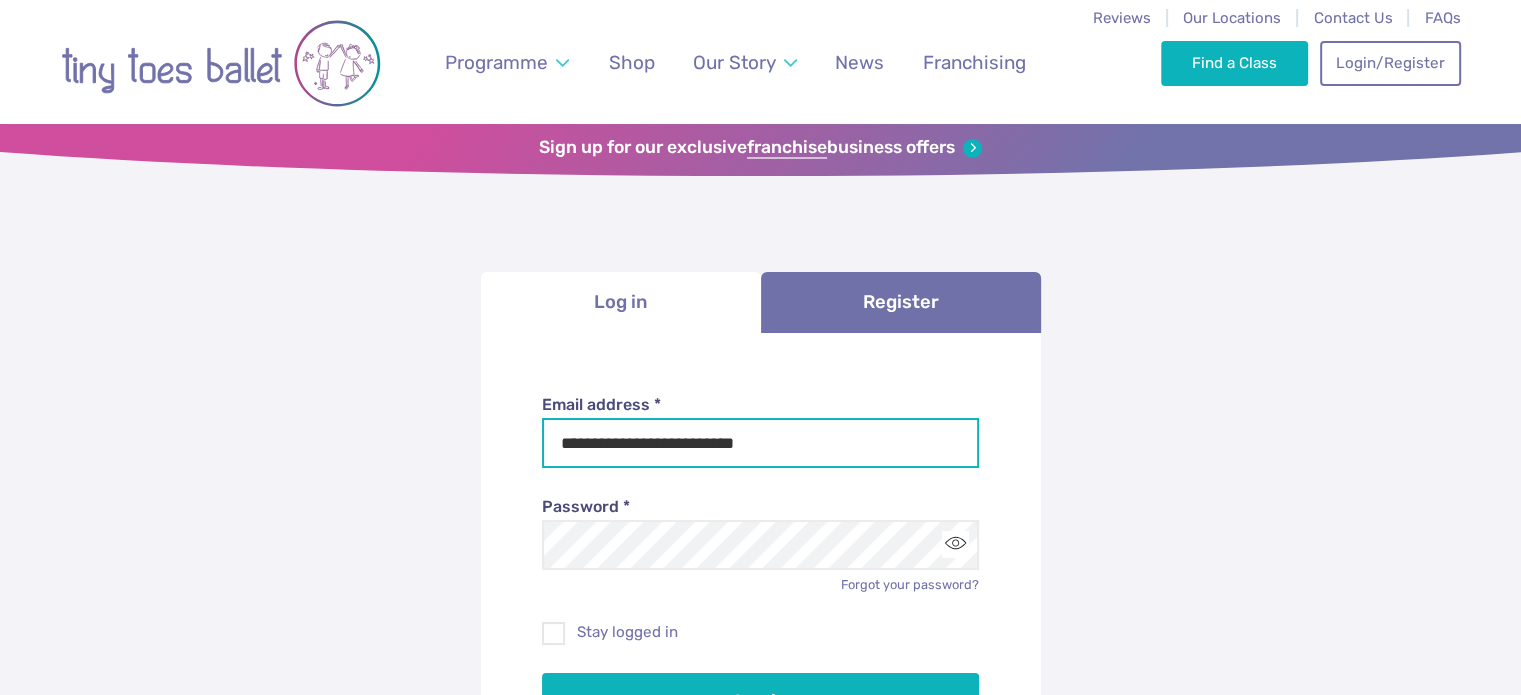 type on "**********" 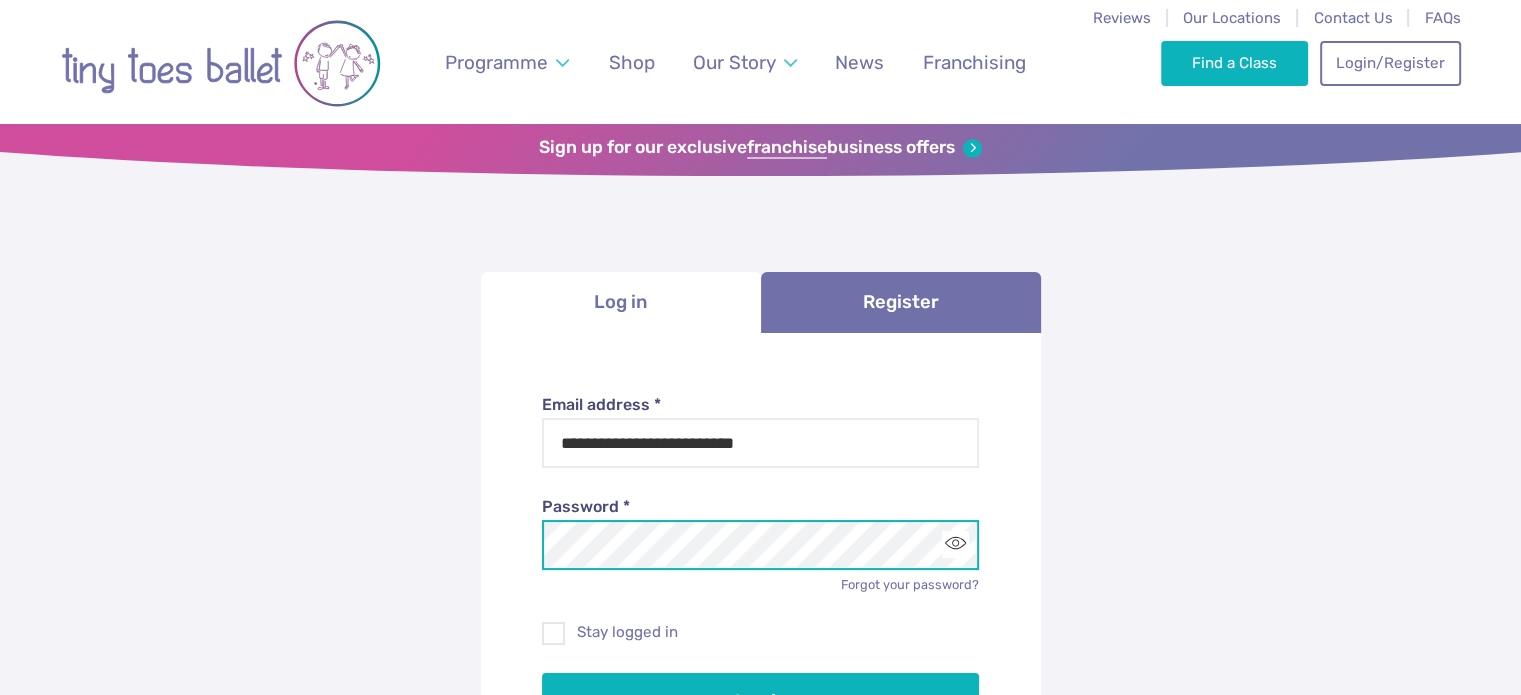 click on "**********" at bounding box center (760, 610) 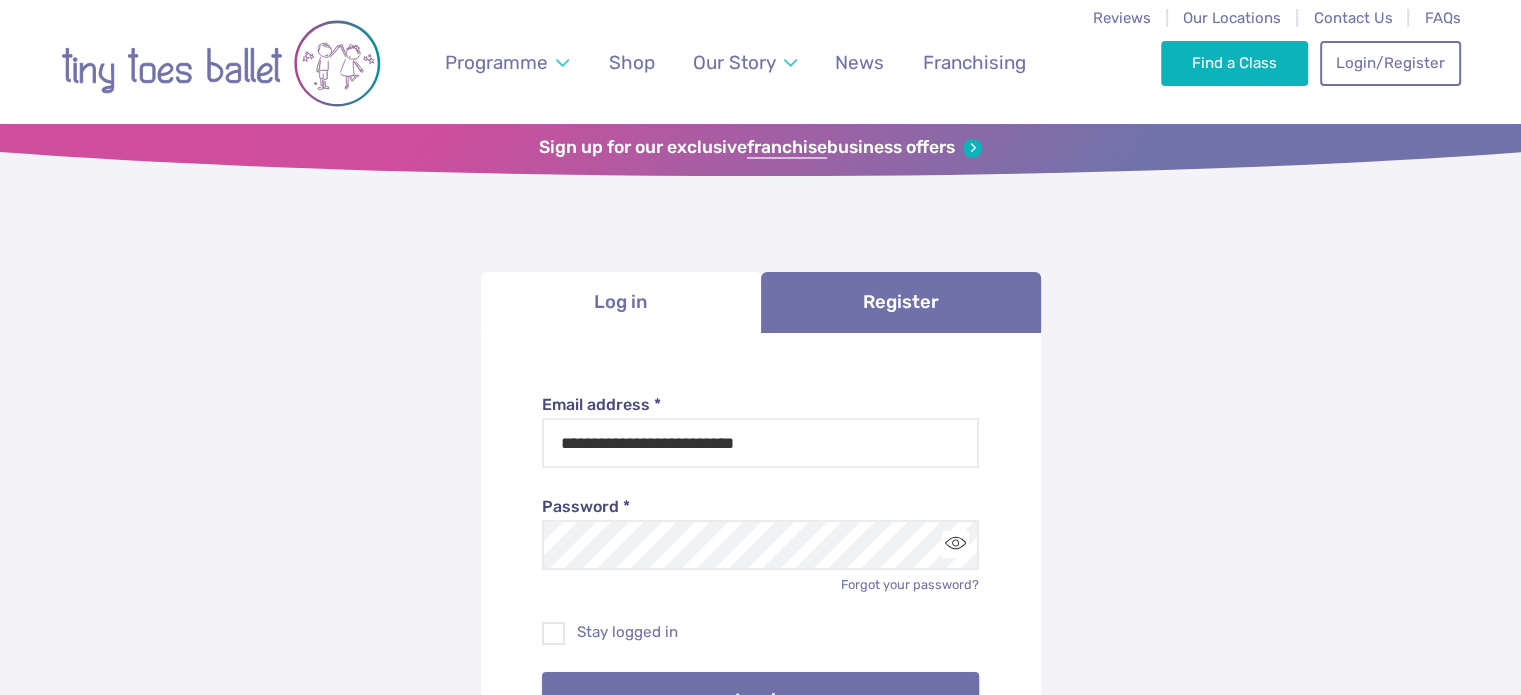 click on "Log in" at bounding box center (760, 700) 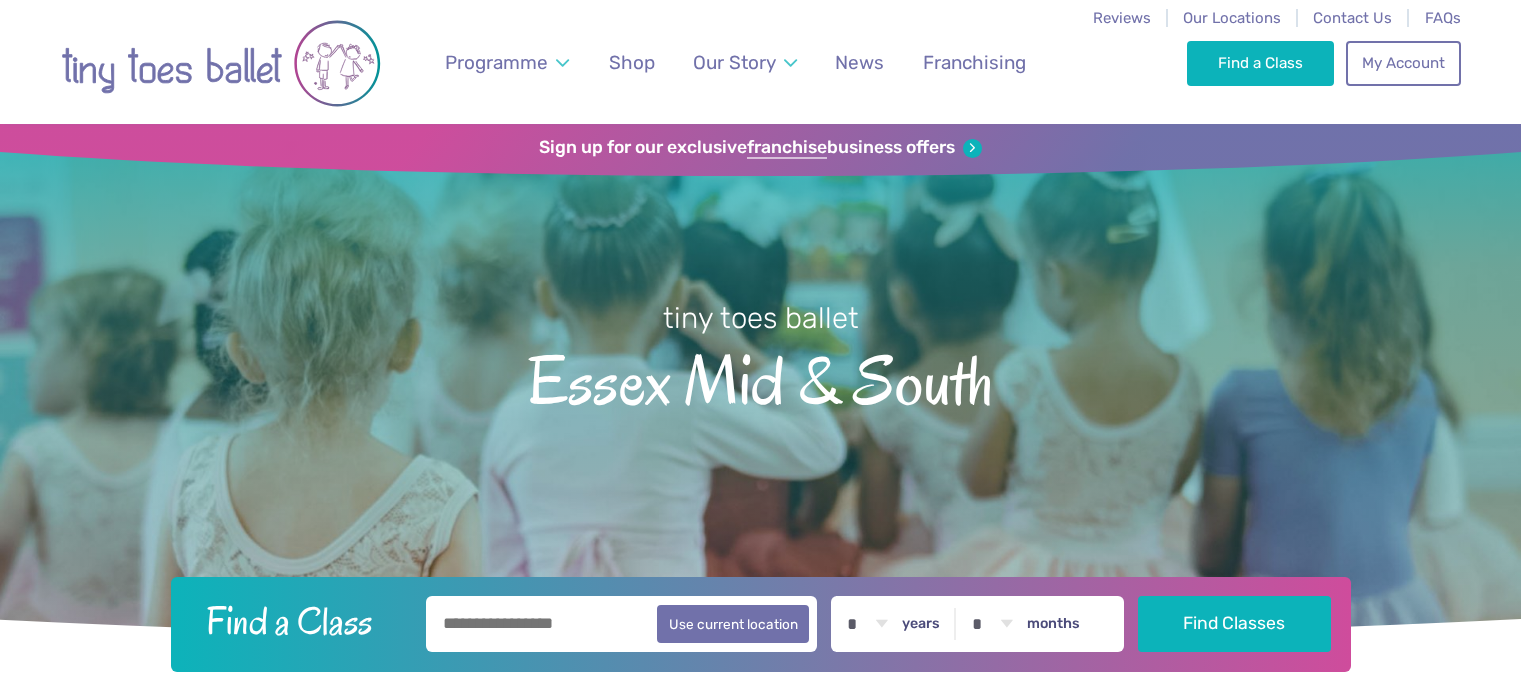 scroll, scrollTop: 0, scrollLeft: 0, axis: both 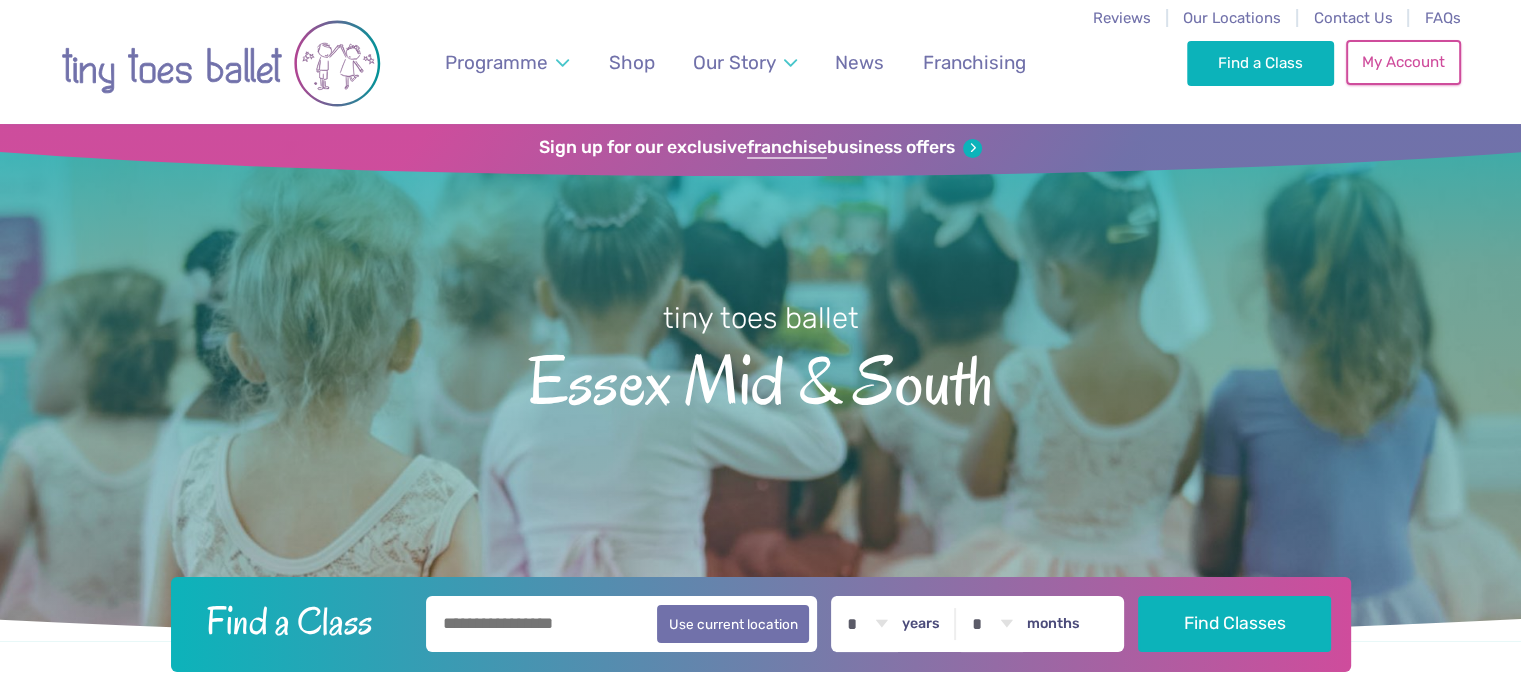 click on "My Account" at bounding box center (1403, 62) 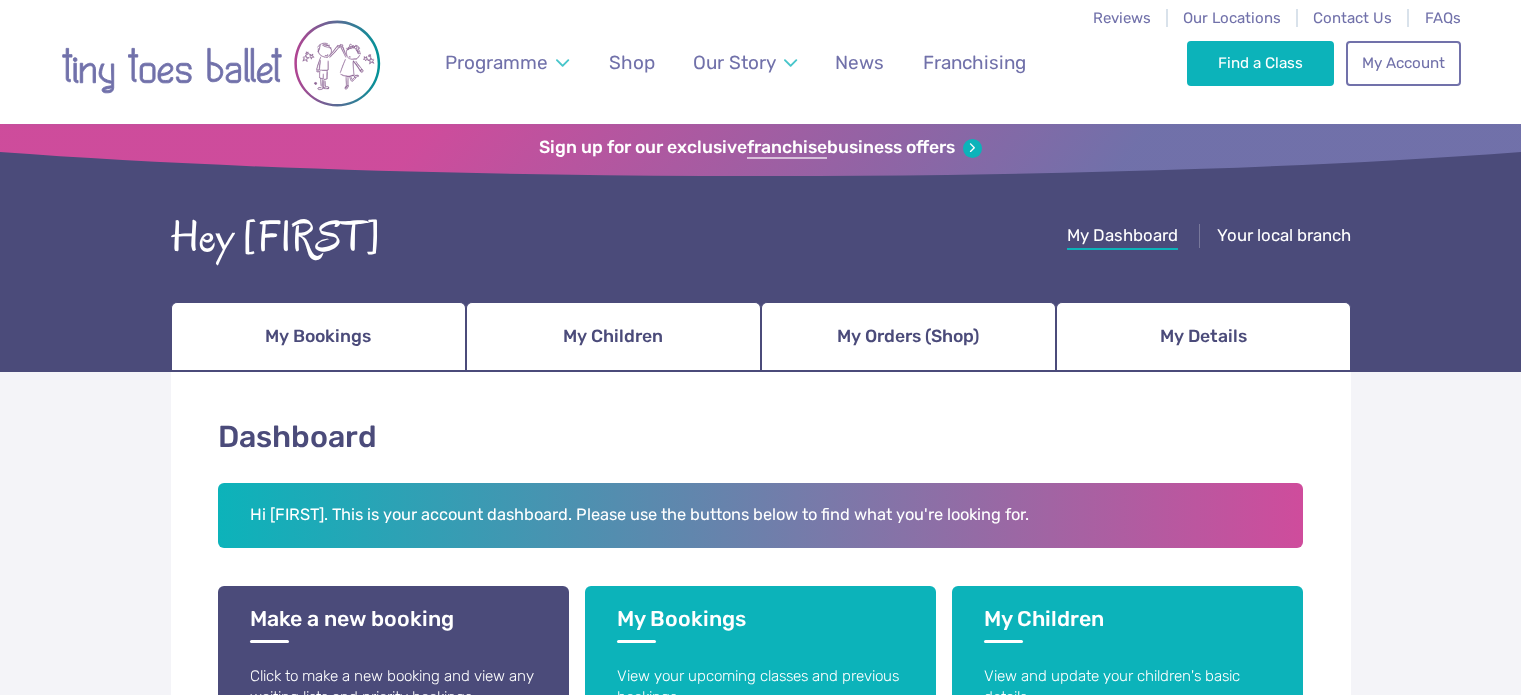 scroll, scrollTop: 0, scrollLeft: 0, axis: both 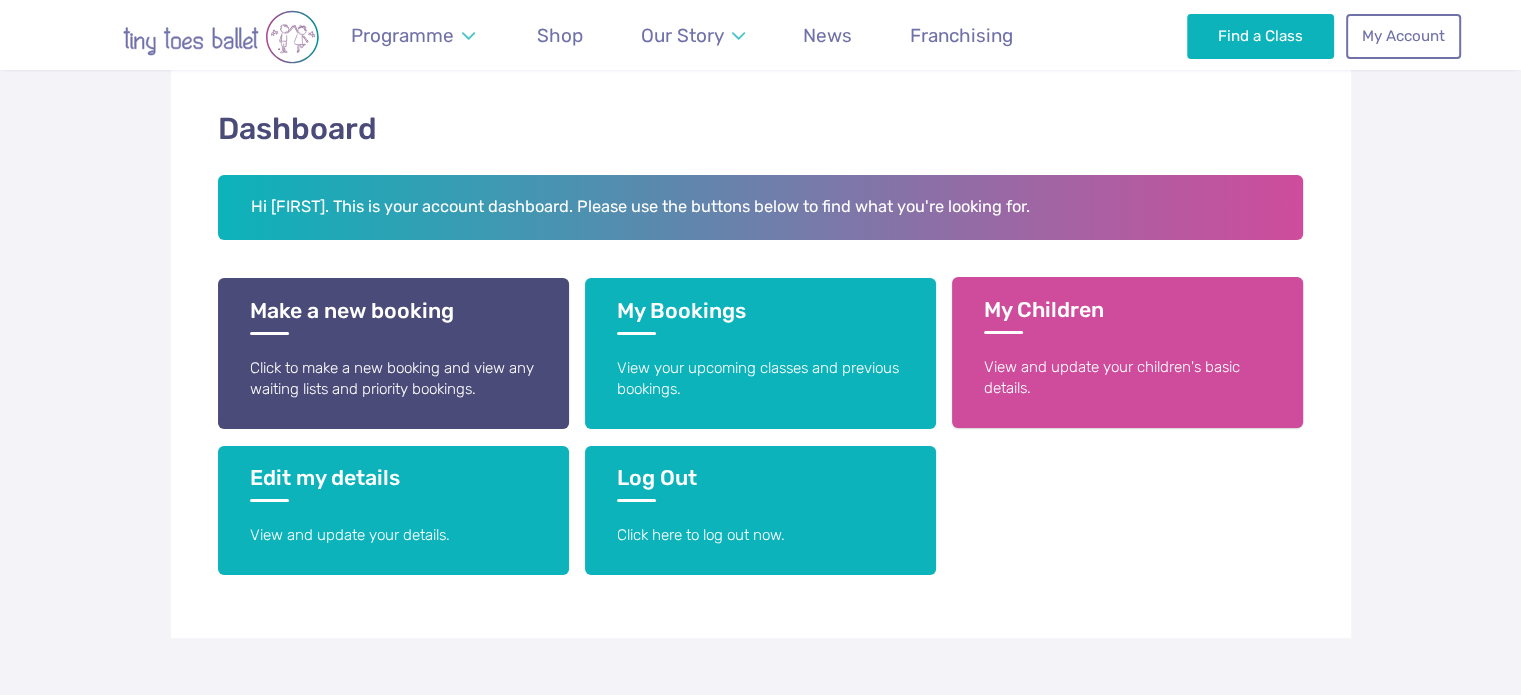 click on "View and update your children's basic details." at bounding box center [1127, 378] 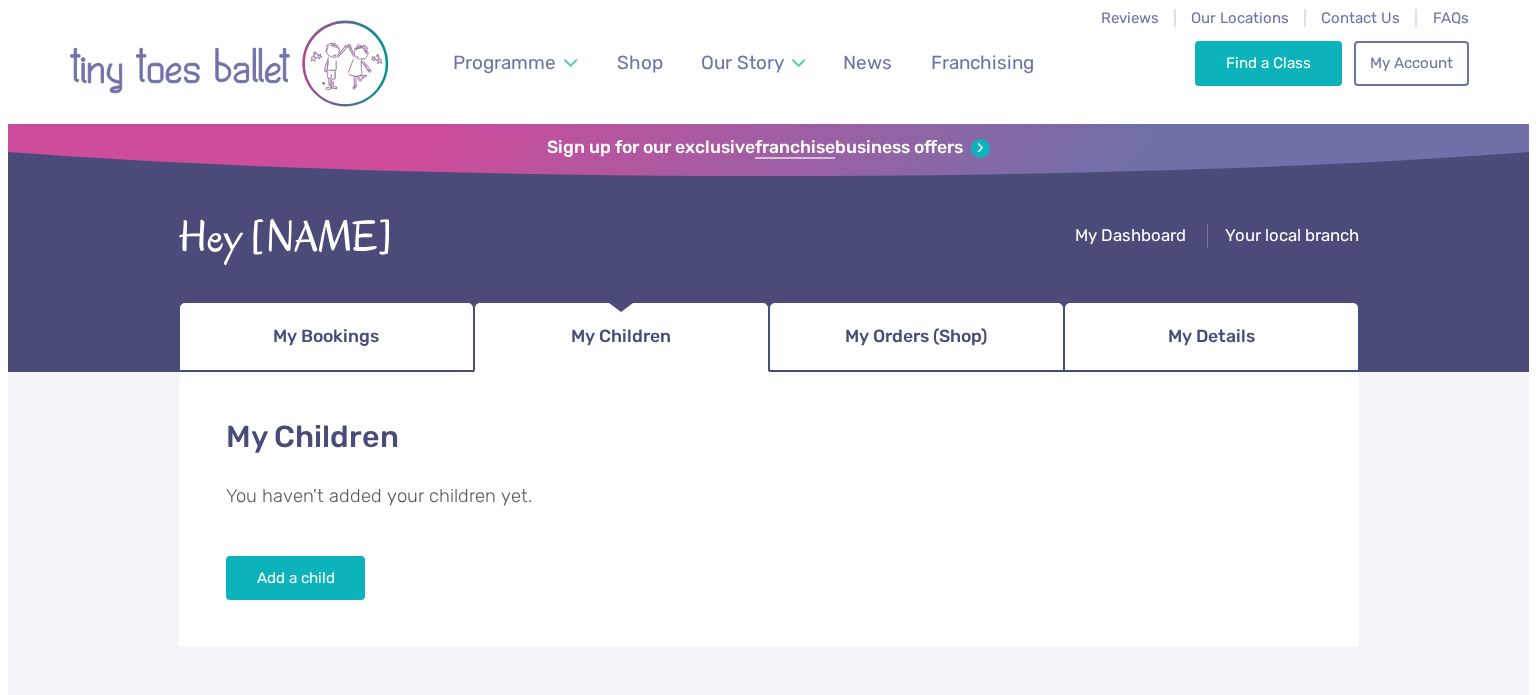 scroll, scrollTop: 0, scrollLeft: 0, axis: both 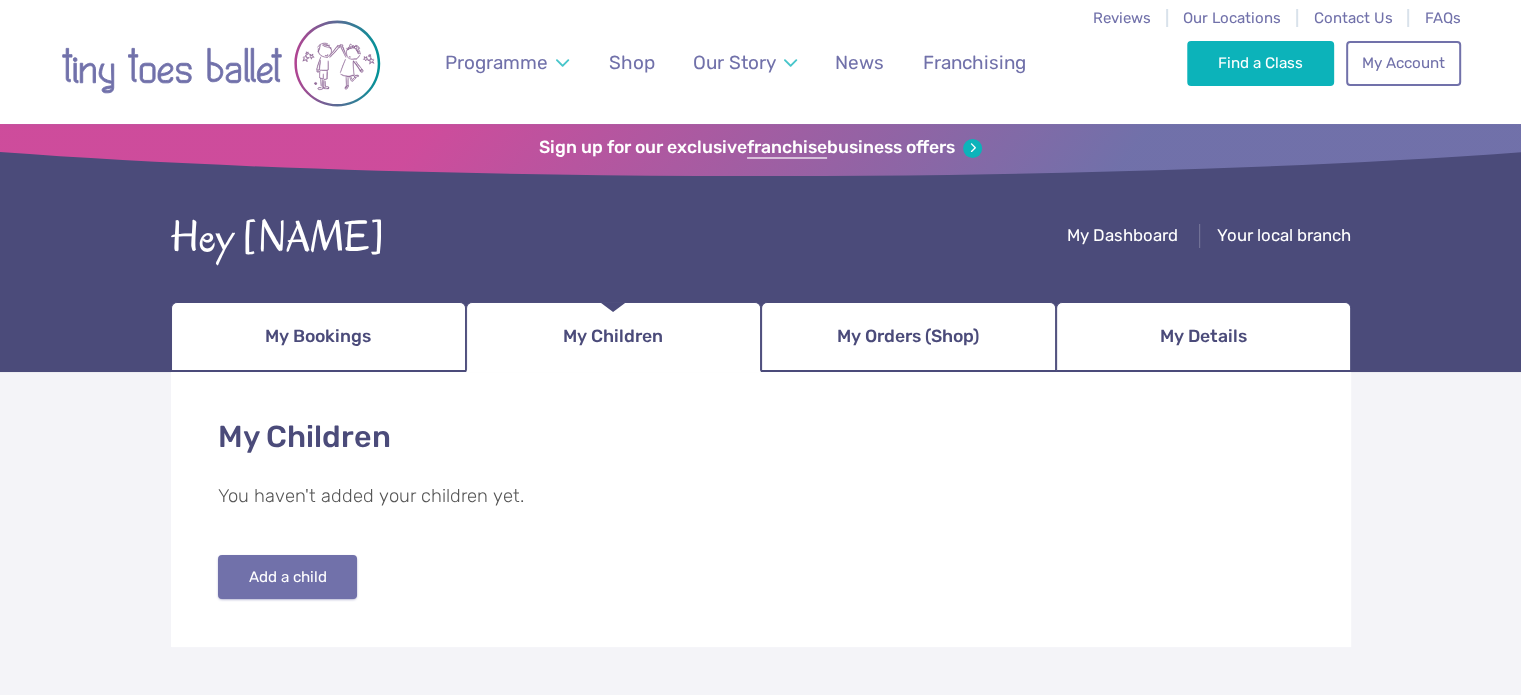 click on "Add a child" at bounding box center (288, 577) 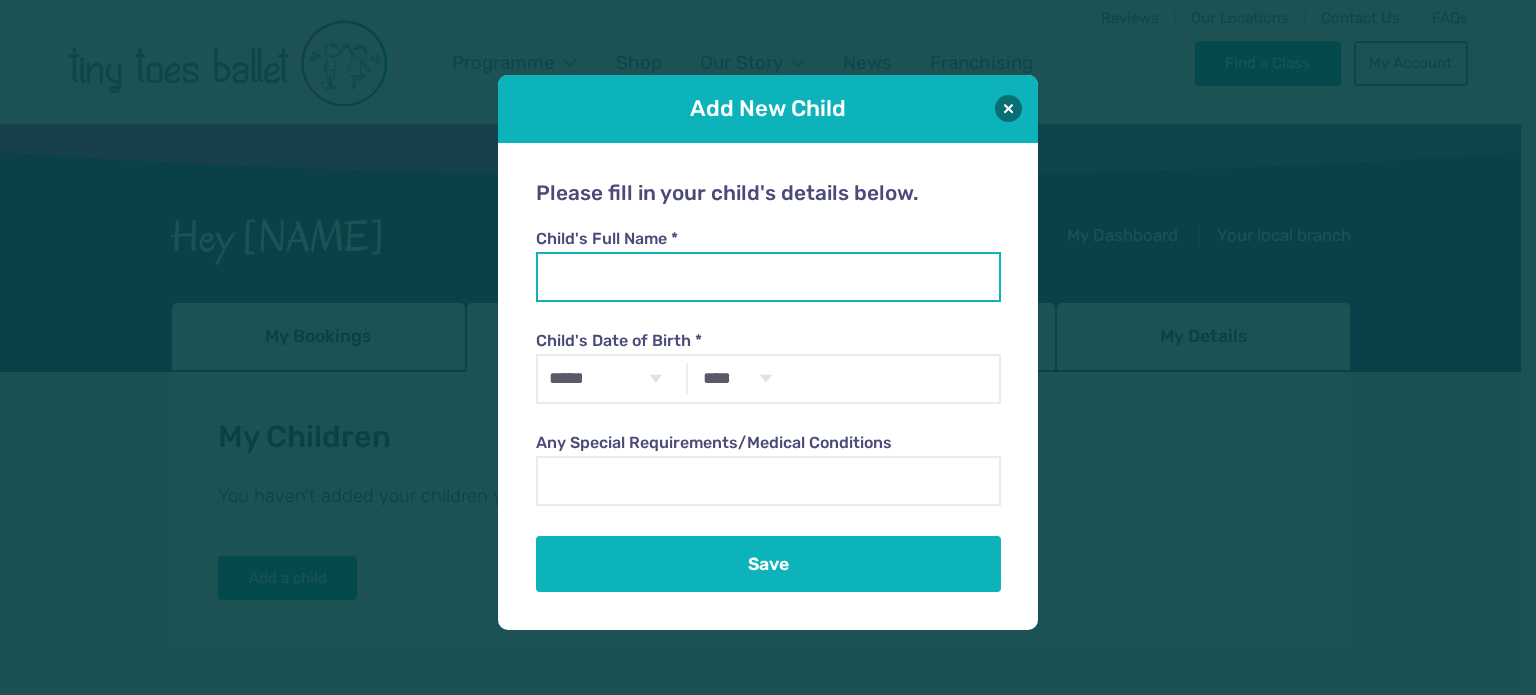 click on "Child's Full Name *" at bounding box center (768, 277) 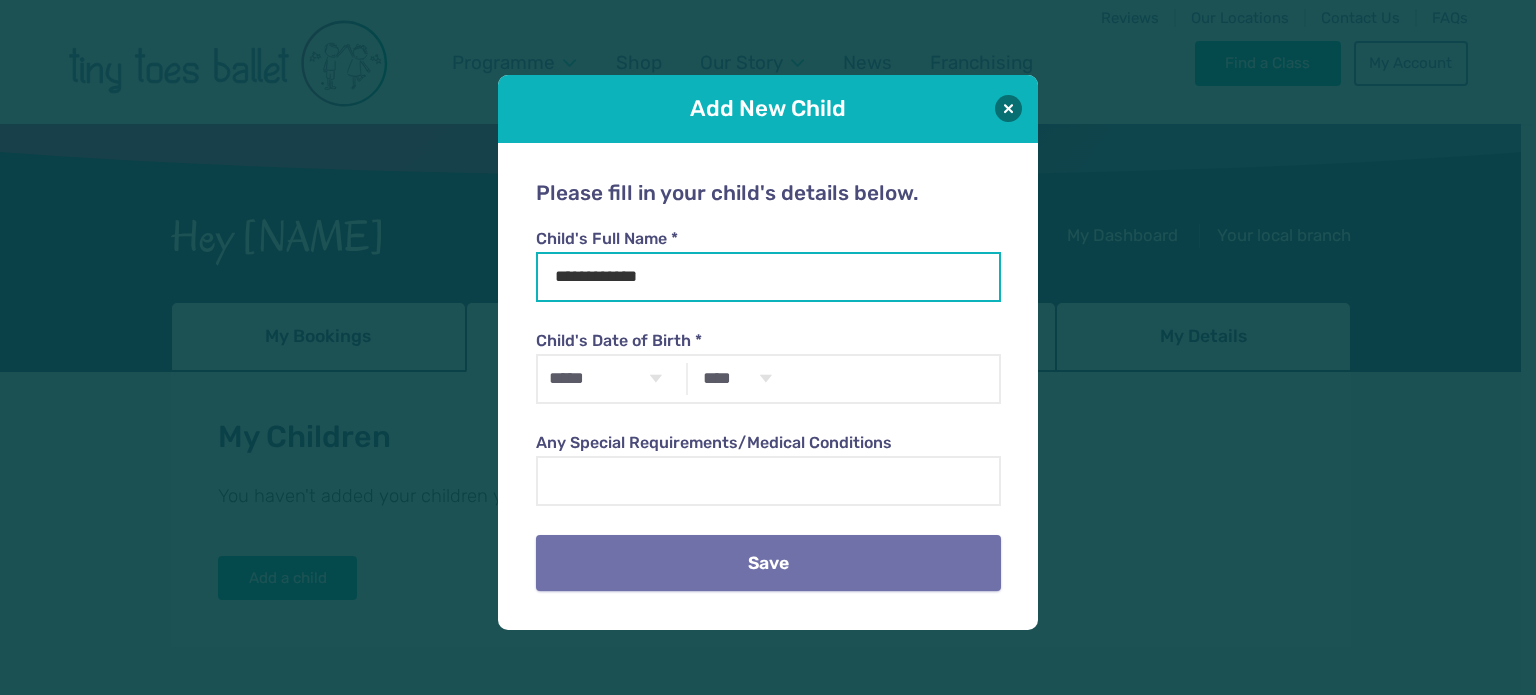 type on "**********" 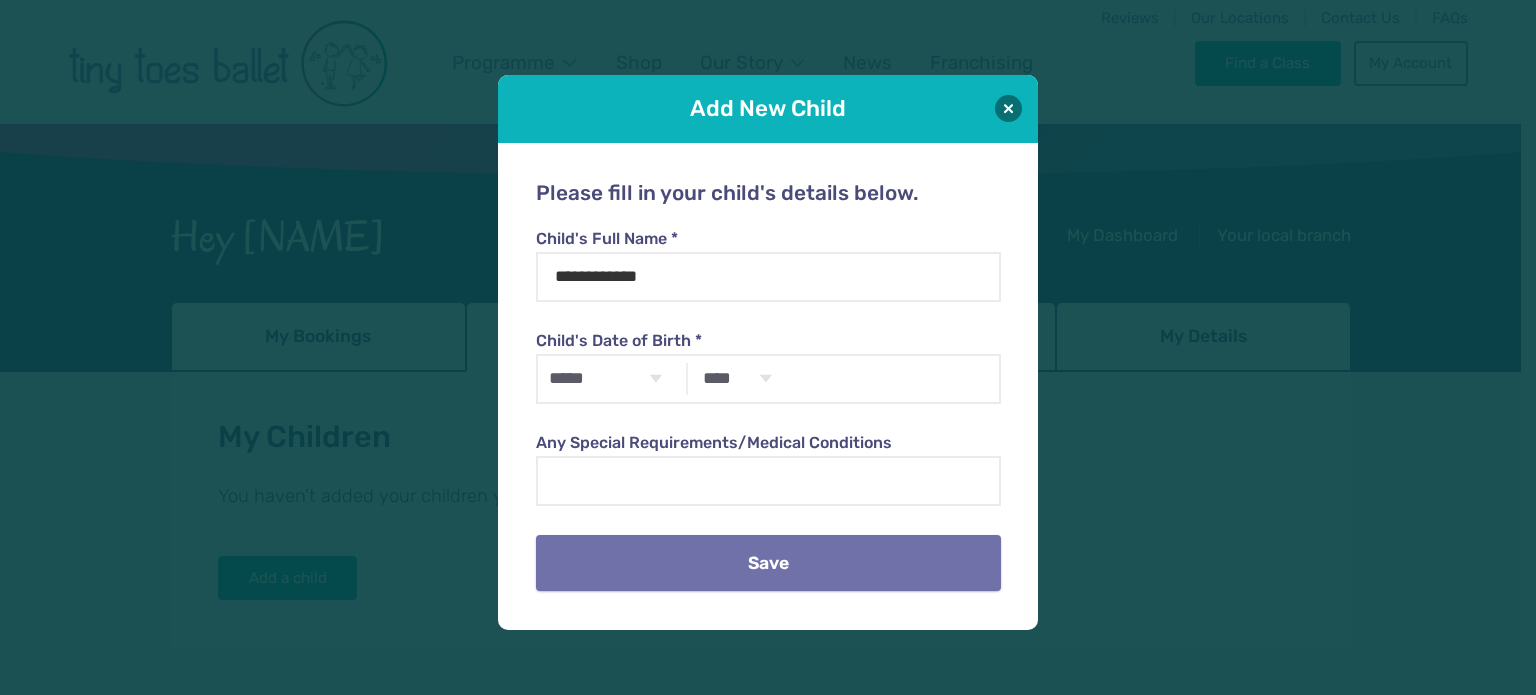 click on "Save" at bounding box center [768, 563] 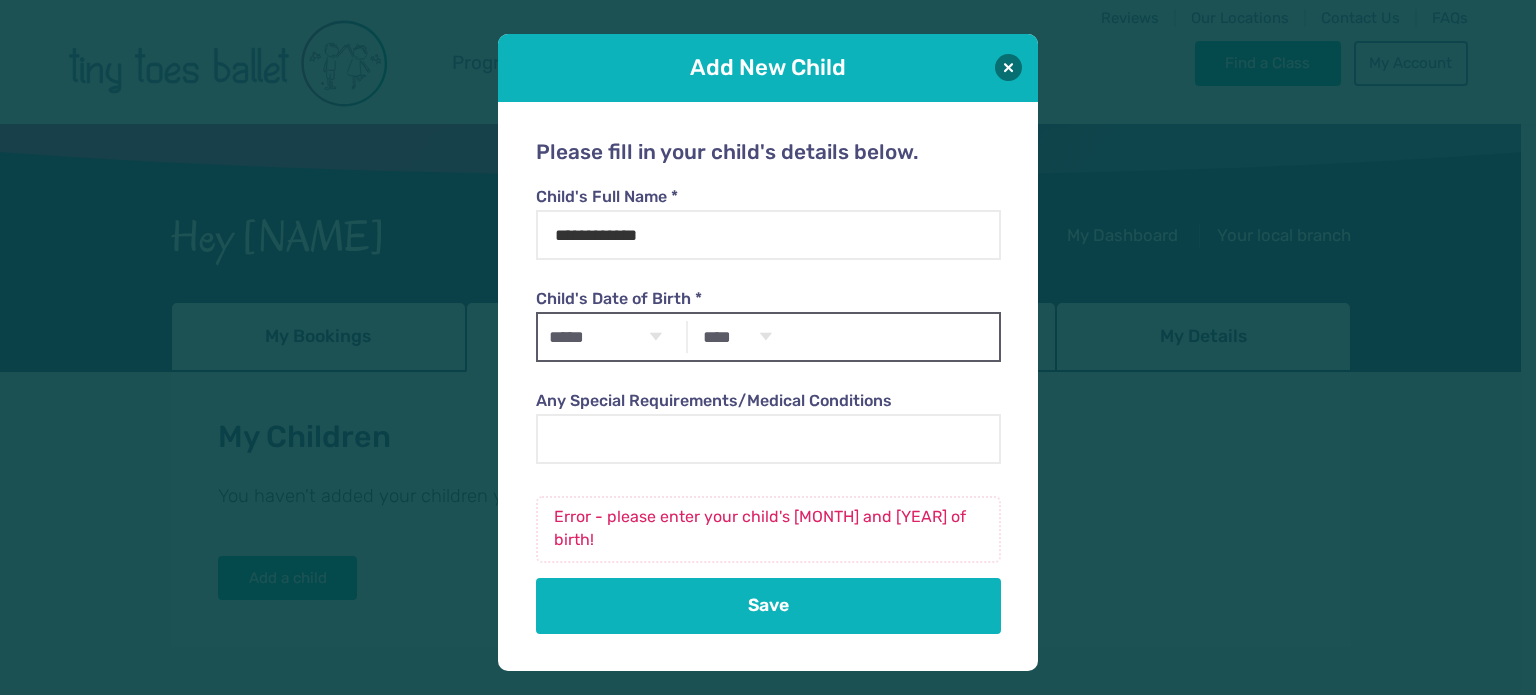 click on "***** ******* ******** ***** ***** *** **** **** ****** ********* ******* ******** ********" at bounding box center [605, 337] 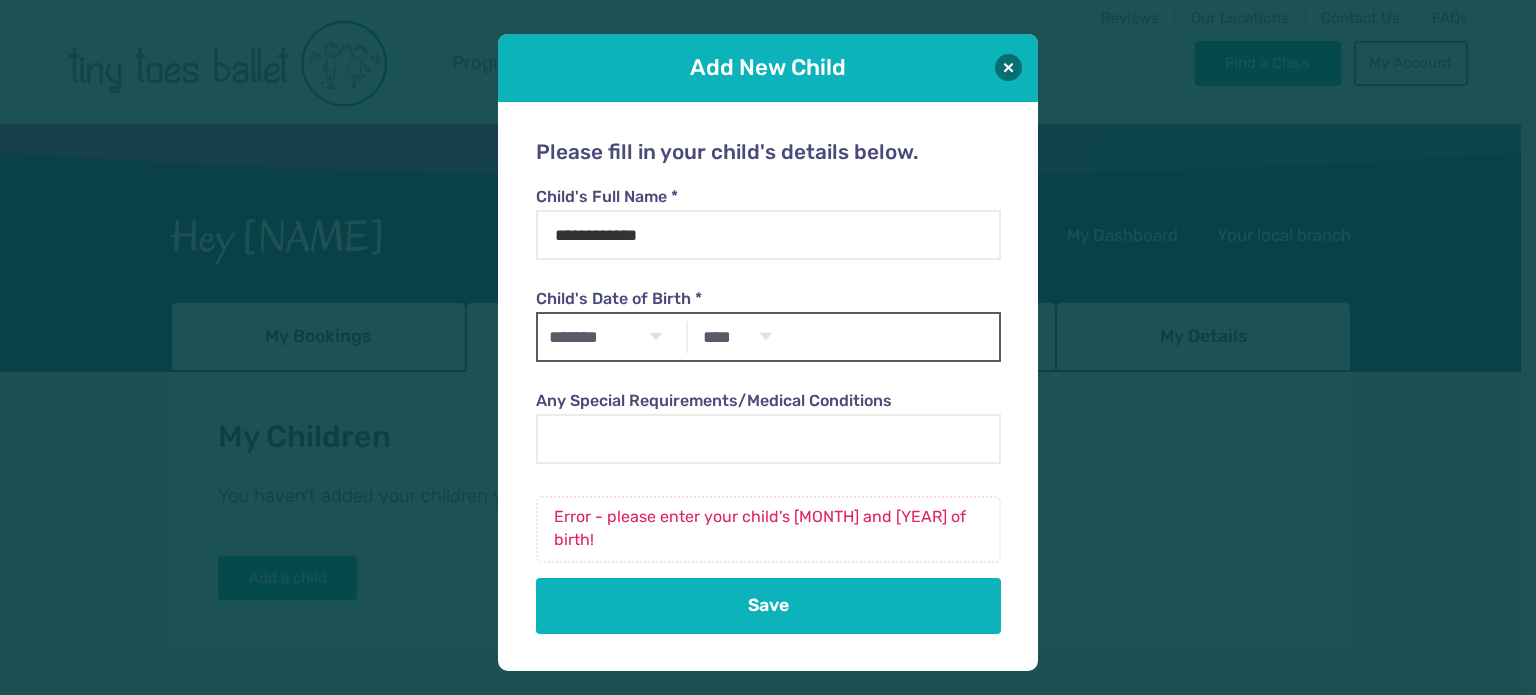 click on "***** ******* ******** ***** ***** *** **** **** ****** ********* ******* ******** ********" at bounding box center [605, 337] 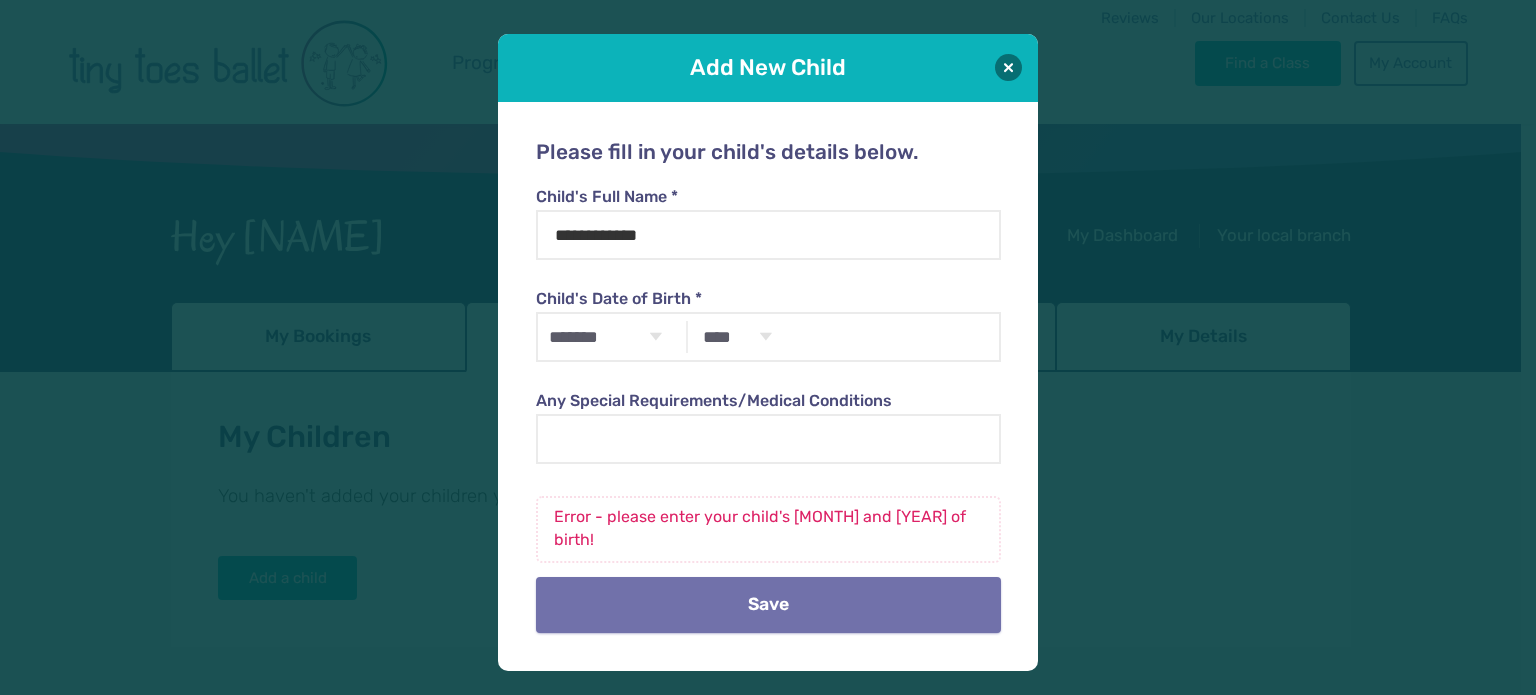 click on "Save" at bounding box center (768, 605) 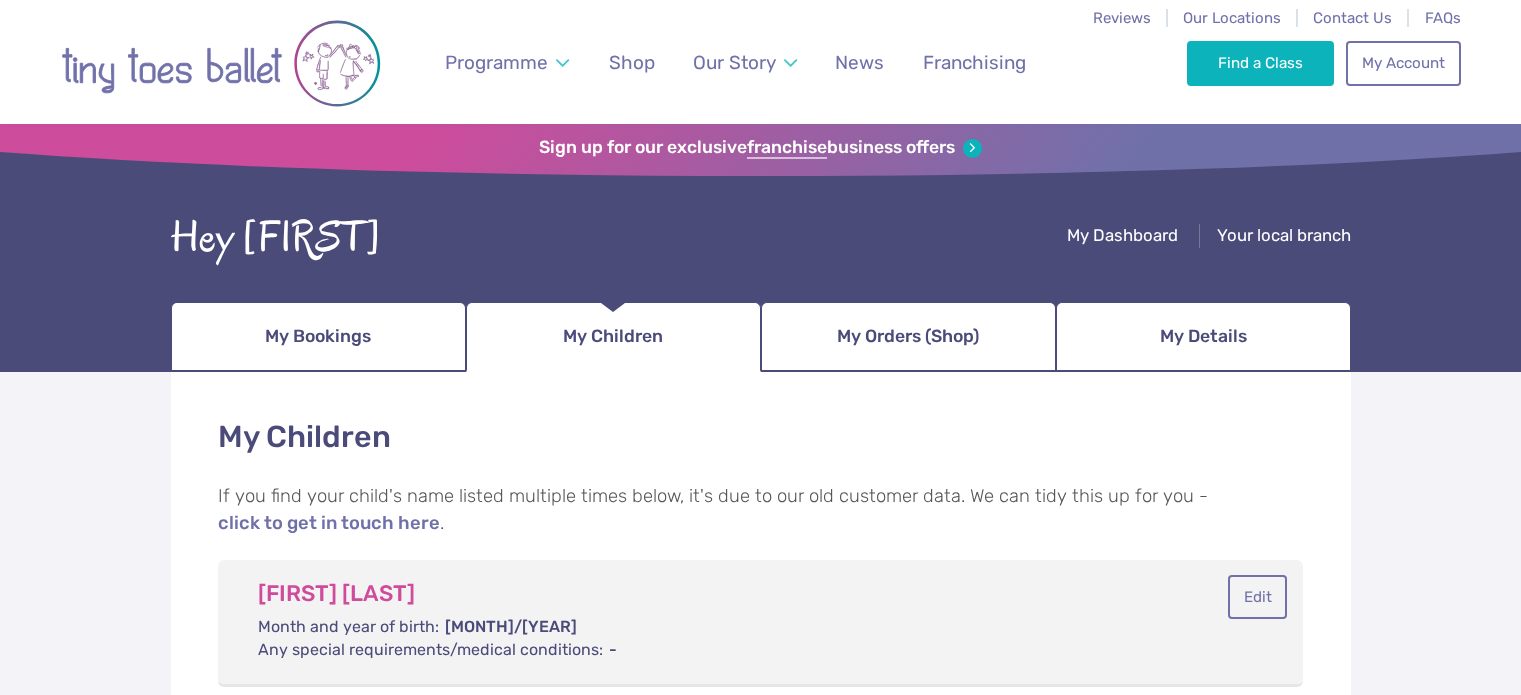 scroll, scrollTop: 0, scrollLeft: 0, axis: both 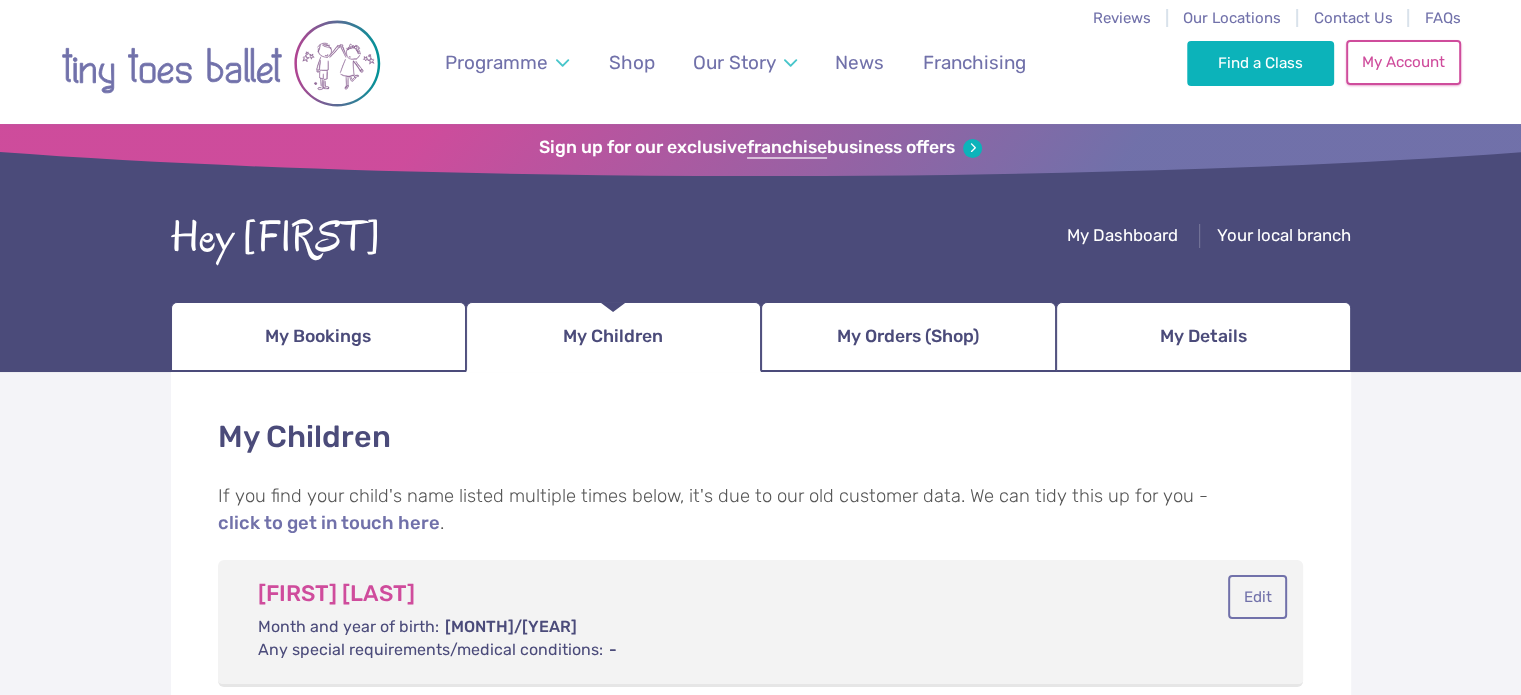 click on "My Account" at bounding box center (1403, 62) 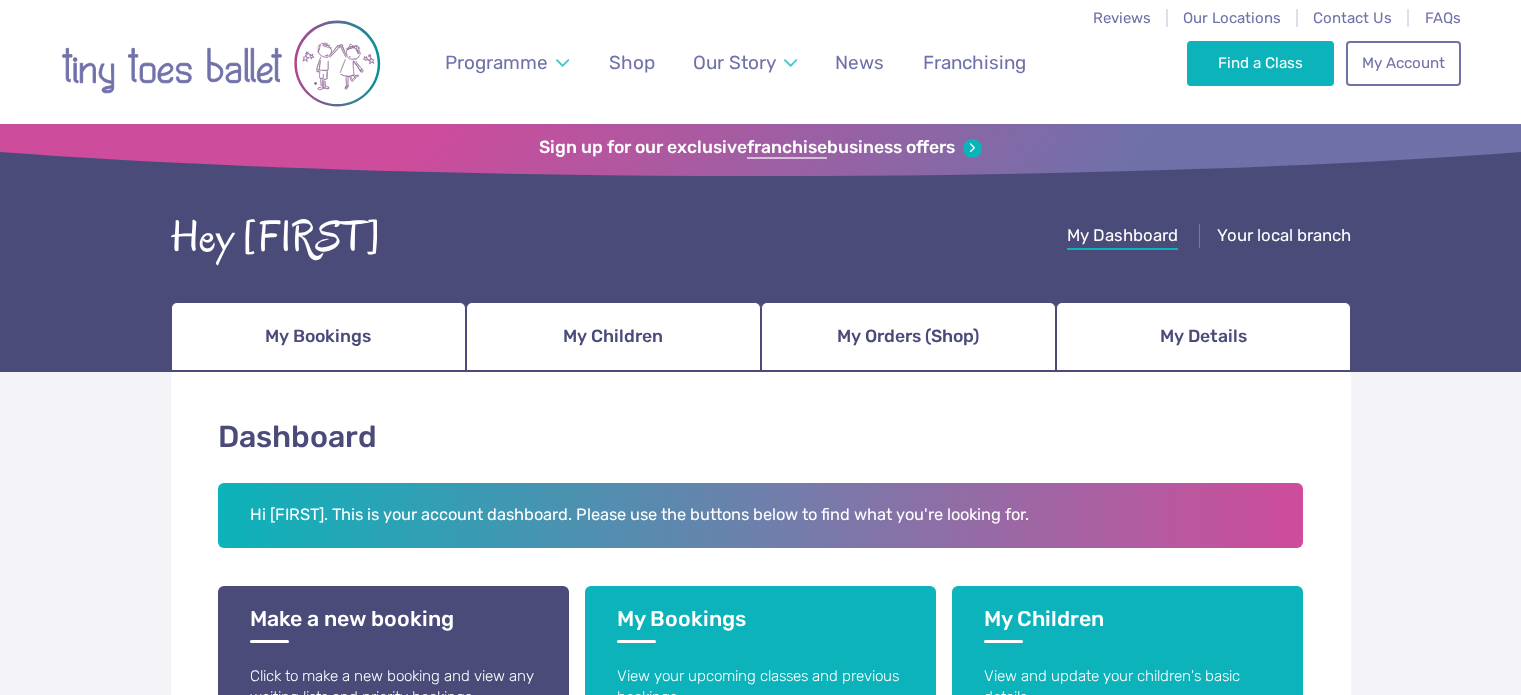 scroll, scrollTop: 0, scrollLeft: 0, axis: both 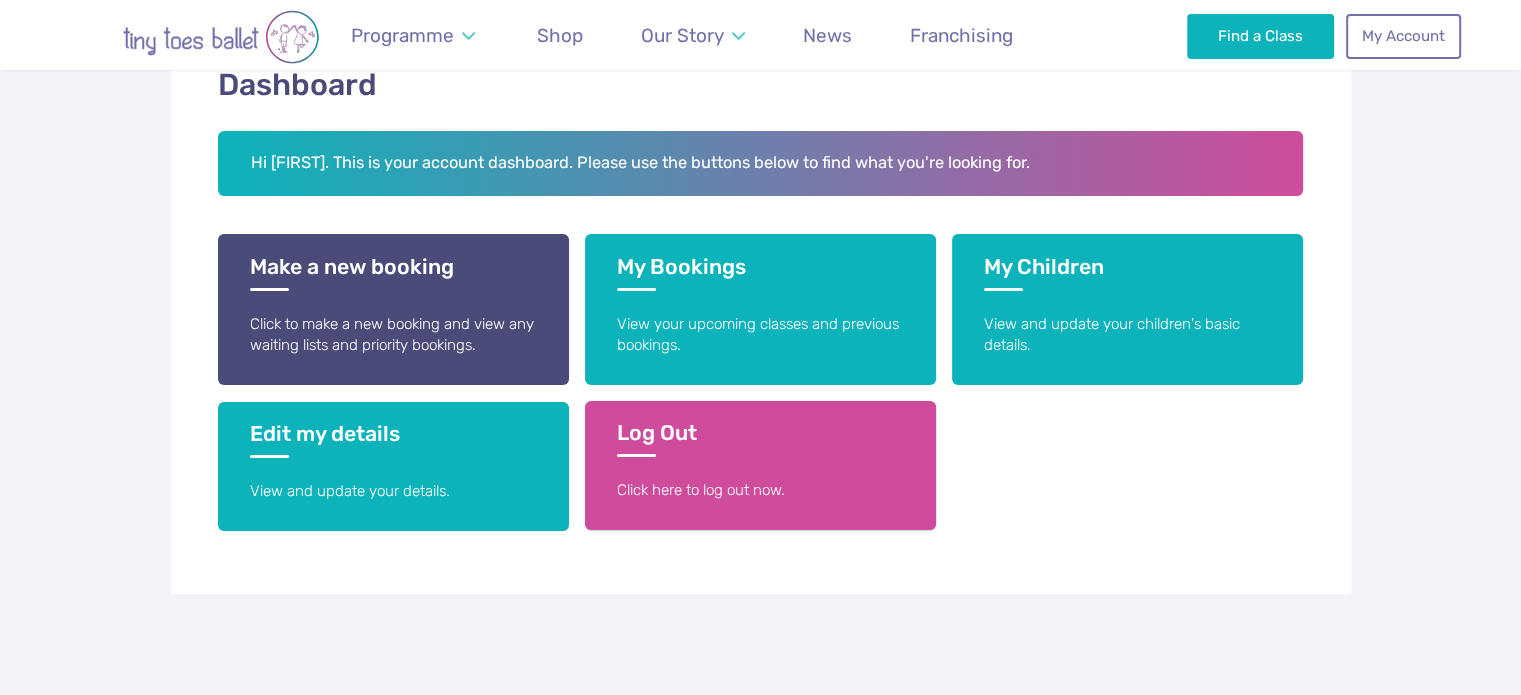 click on "Log Out" at bounding box center [760, 438] 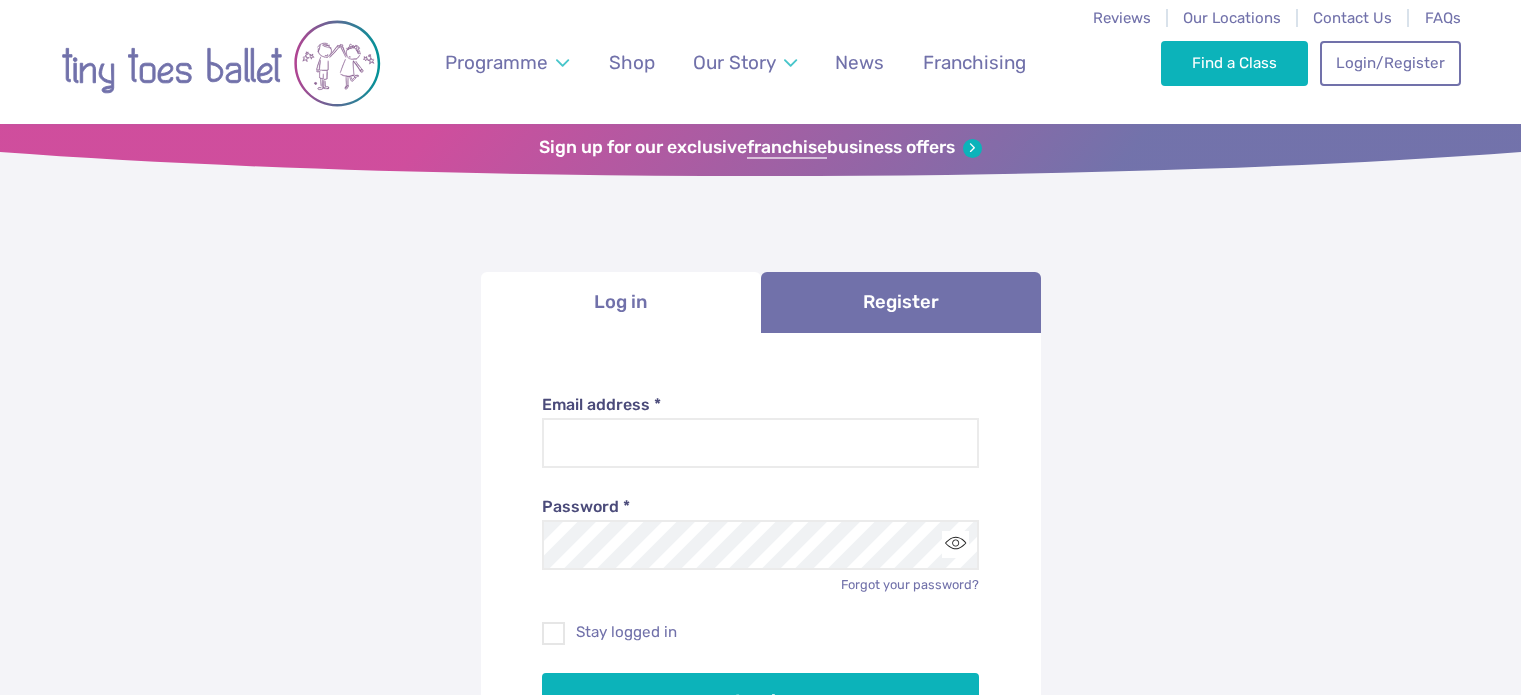 scroll, scrollTop: 0, scrollLeft: 0, axis: both 